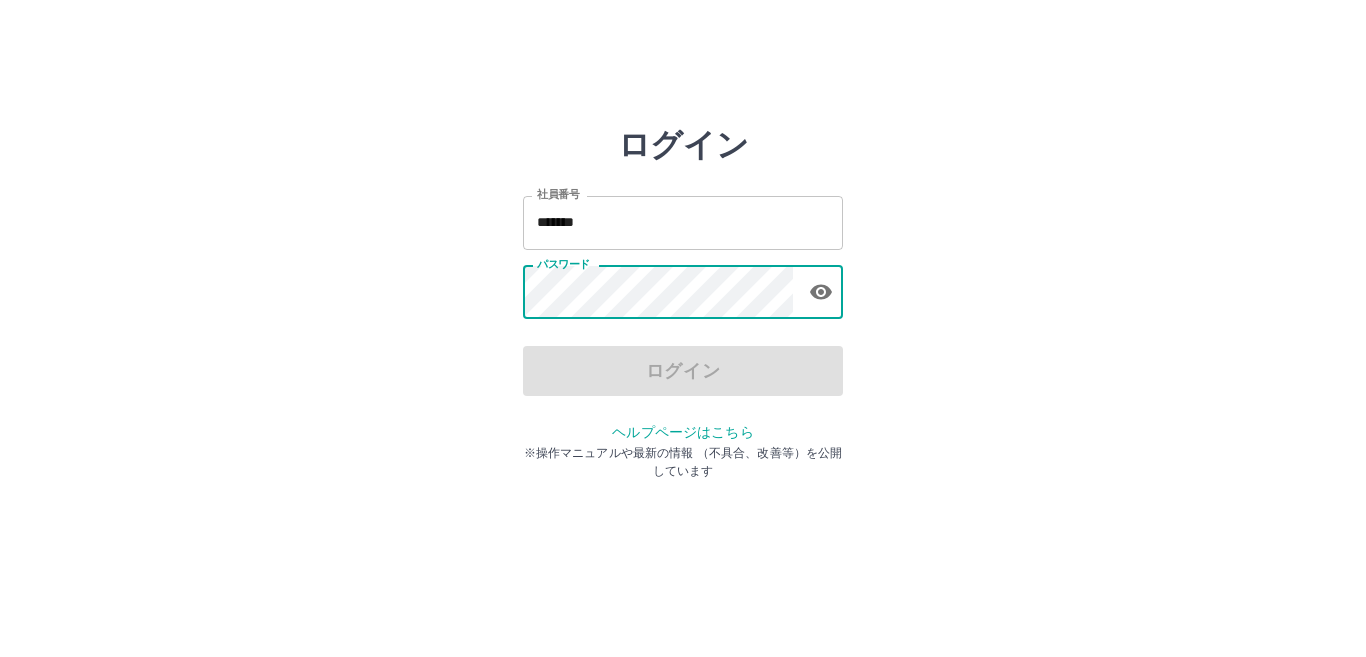 scroll, scrollTop: 0, scrollLeft: 0, axis: both 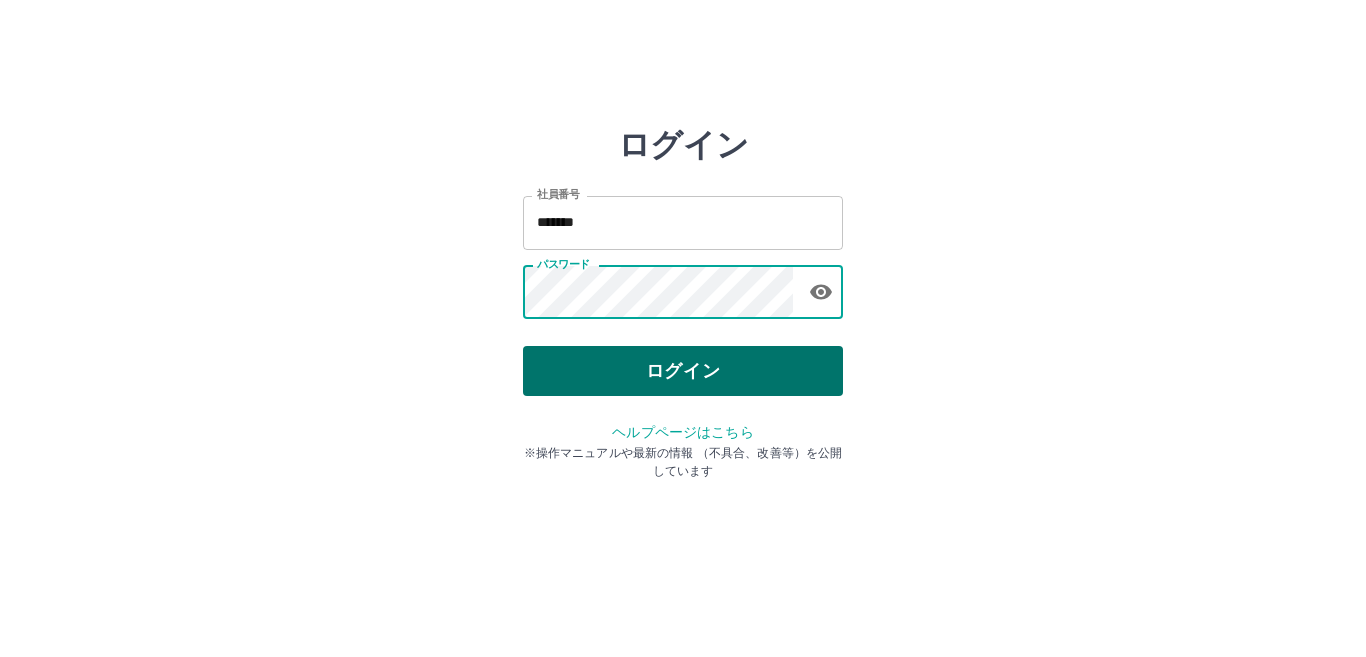 click on "ログイン" at bounding box center [683, 371] 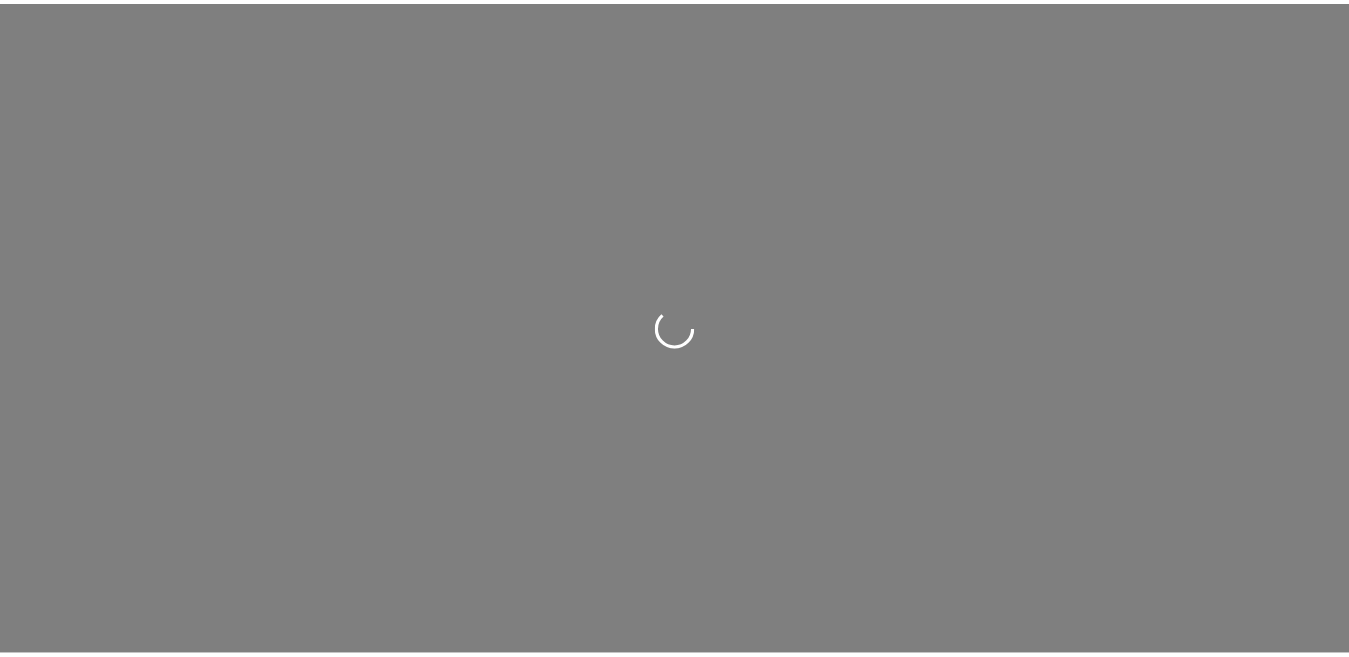 scroll, scrollTop: 0, scrollLeft: 0, axis: both 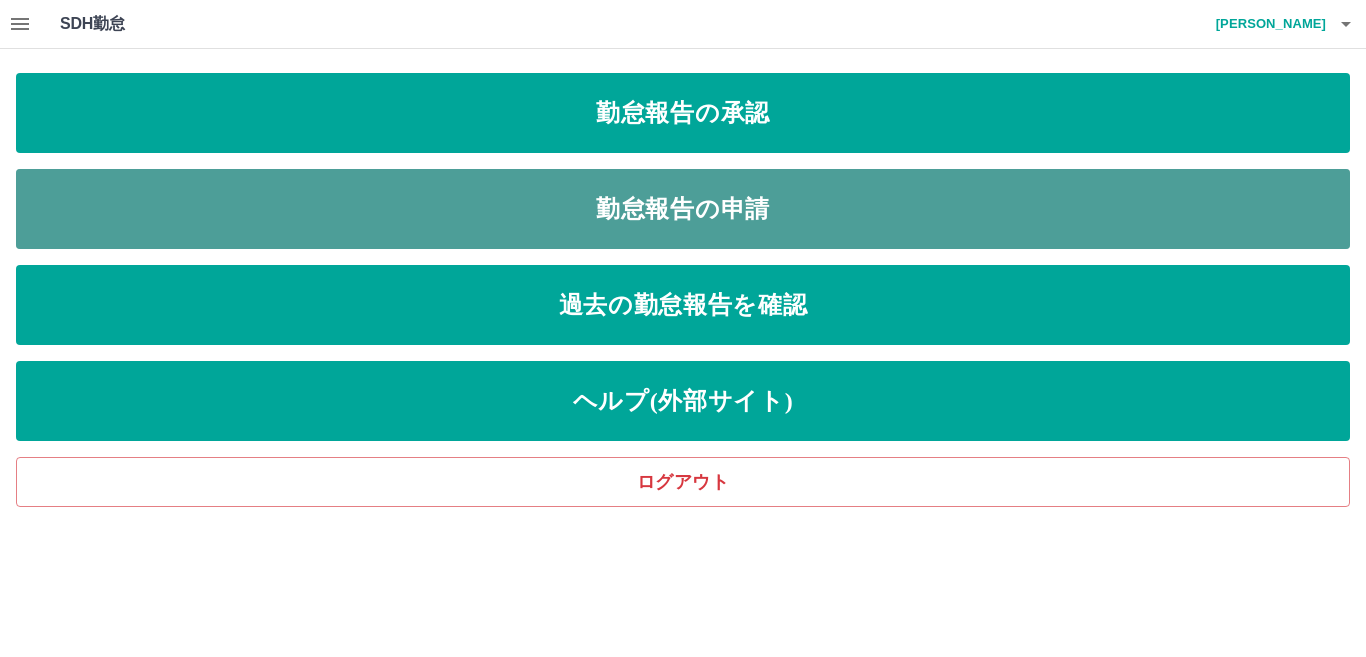 click on "勤怠報告の申請" at bounding box center [683, 209] 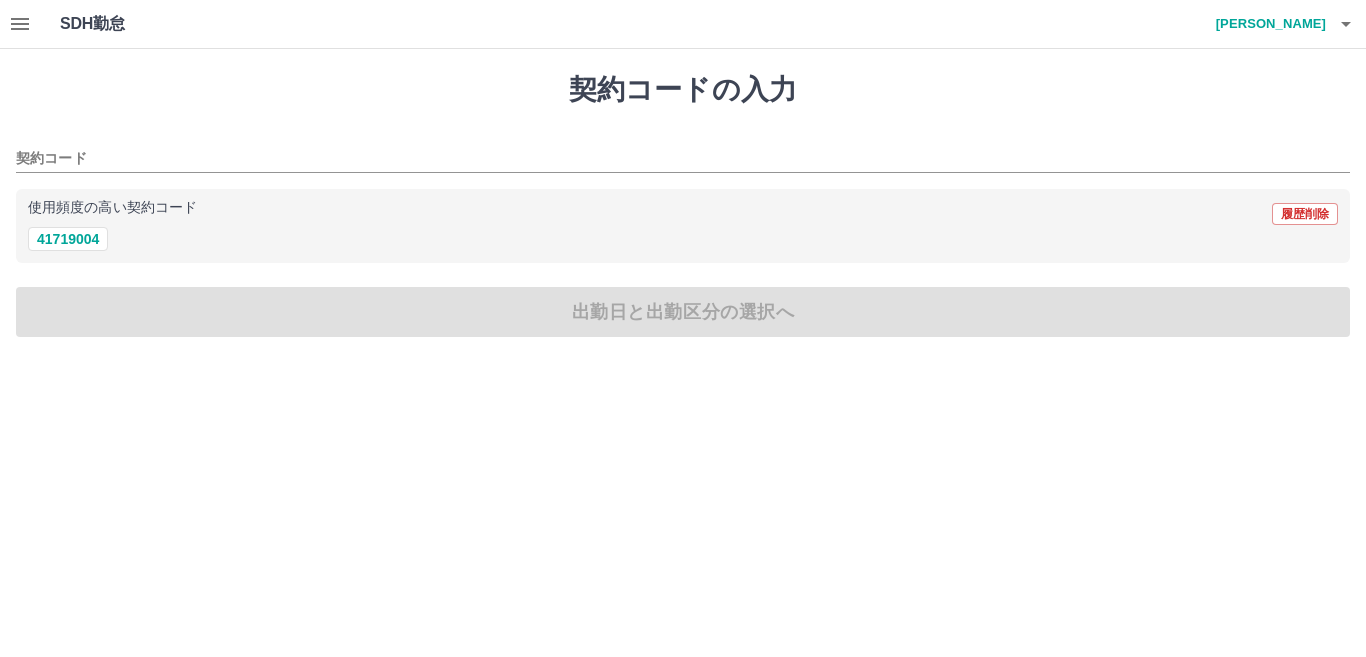 click 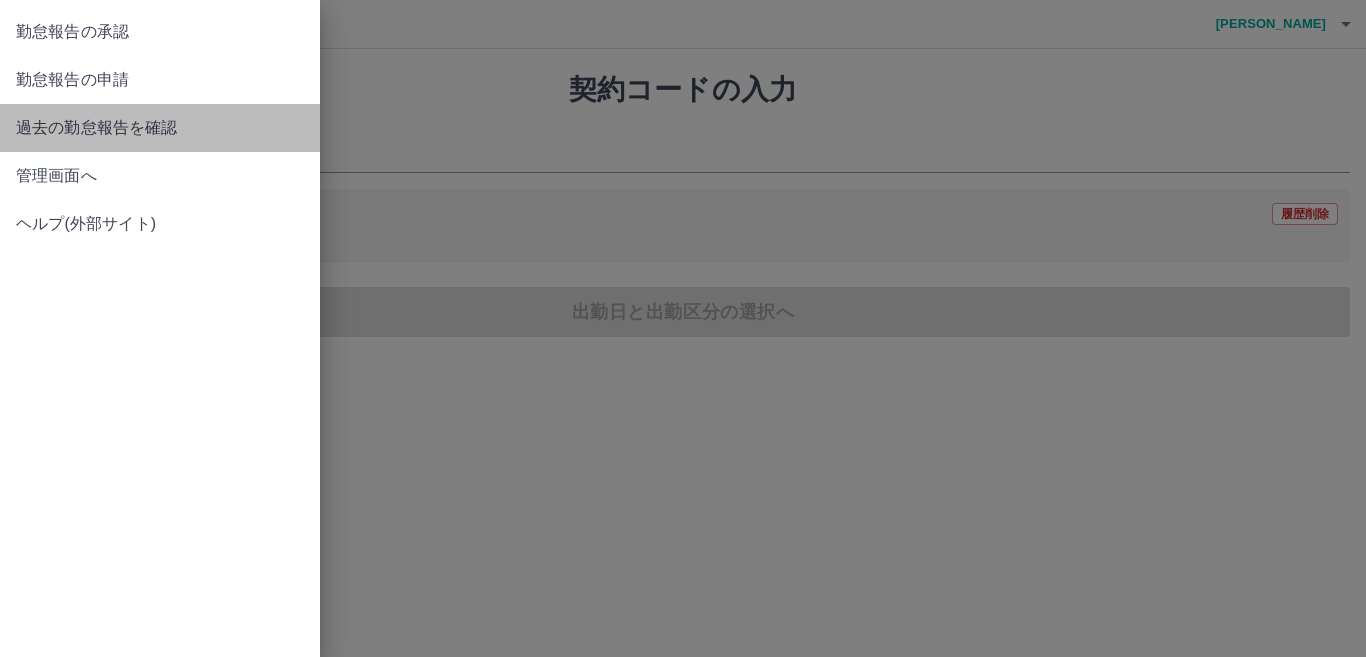 click on "過去の勤怠報告を確認" at bounding box center [160, 128] 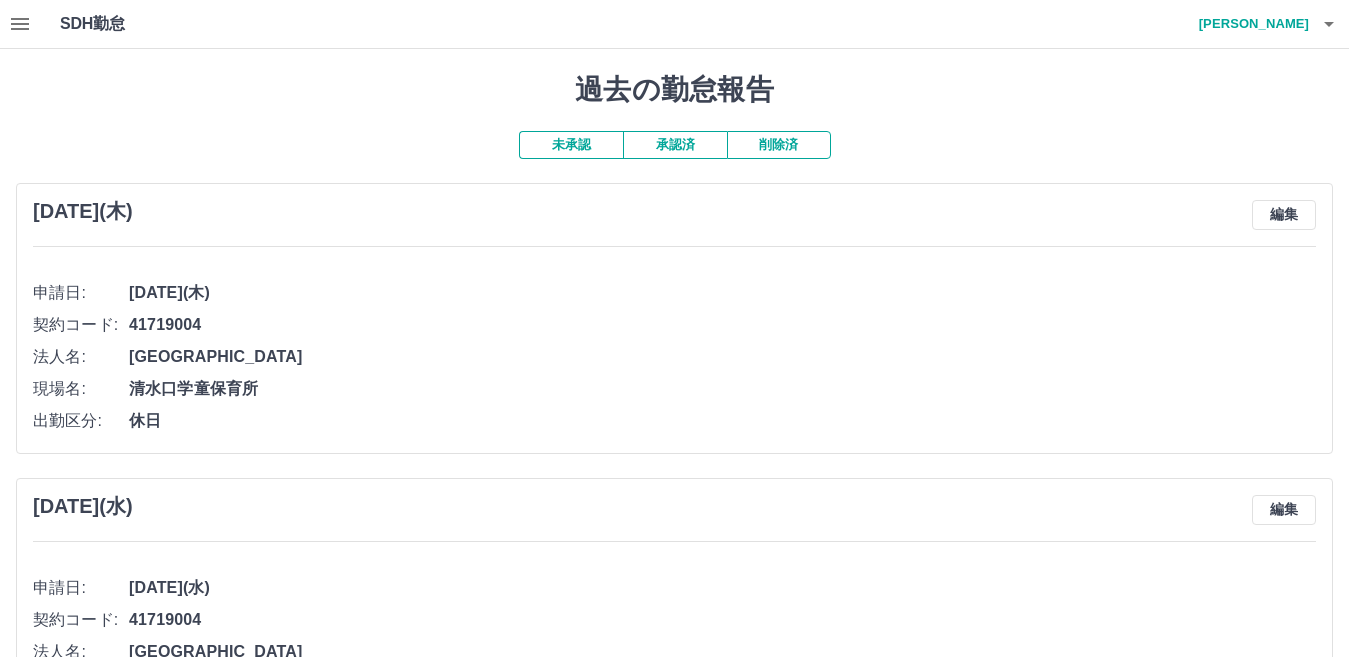 click on "承認済" at bounding box center [675, 145] 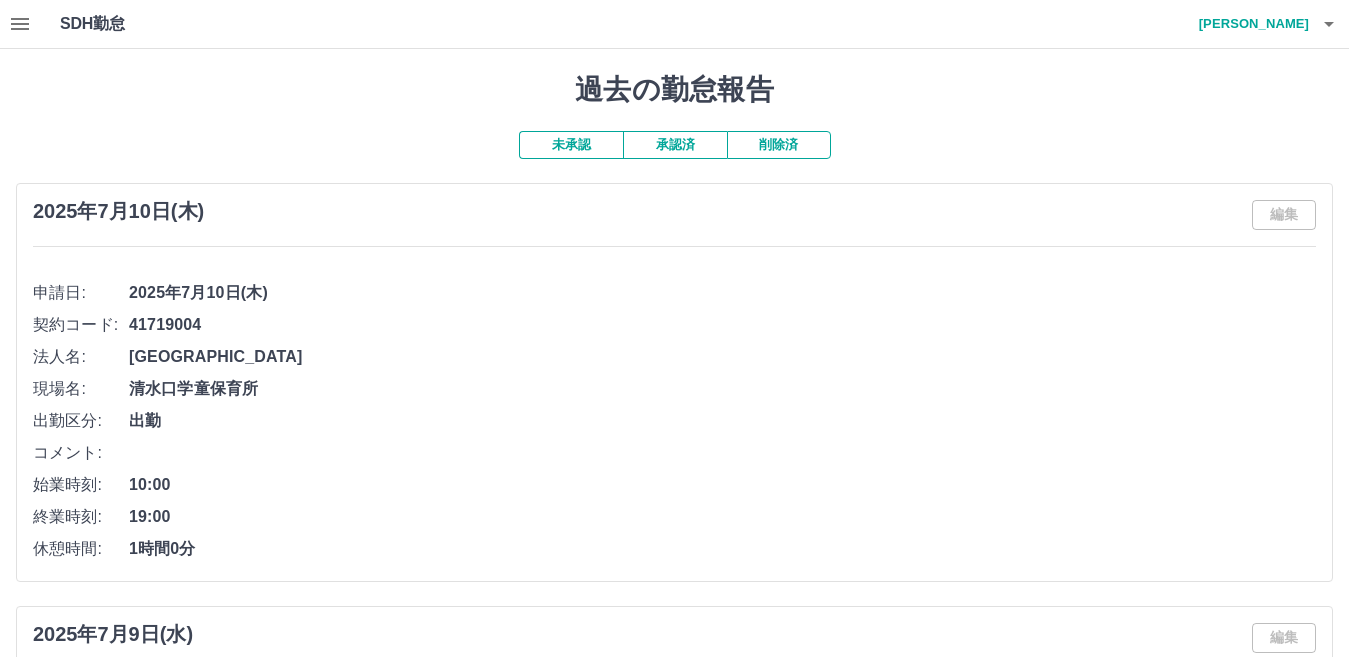 click 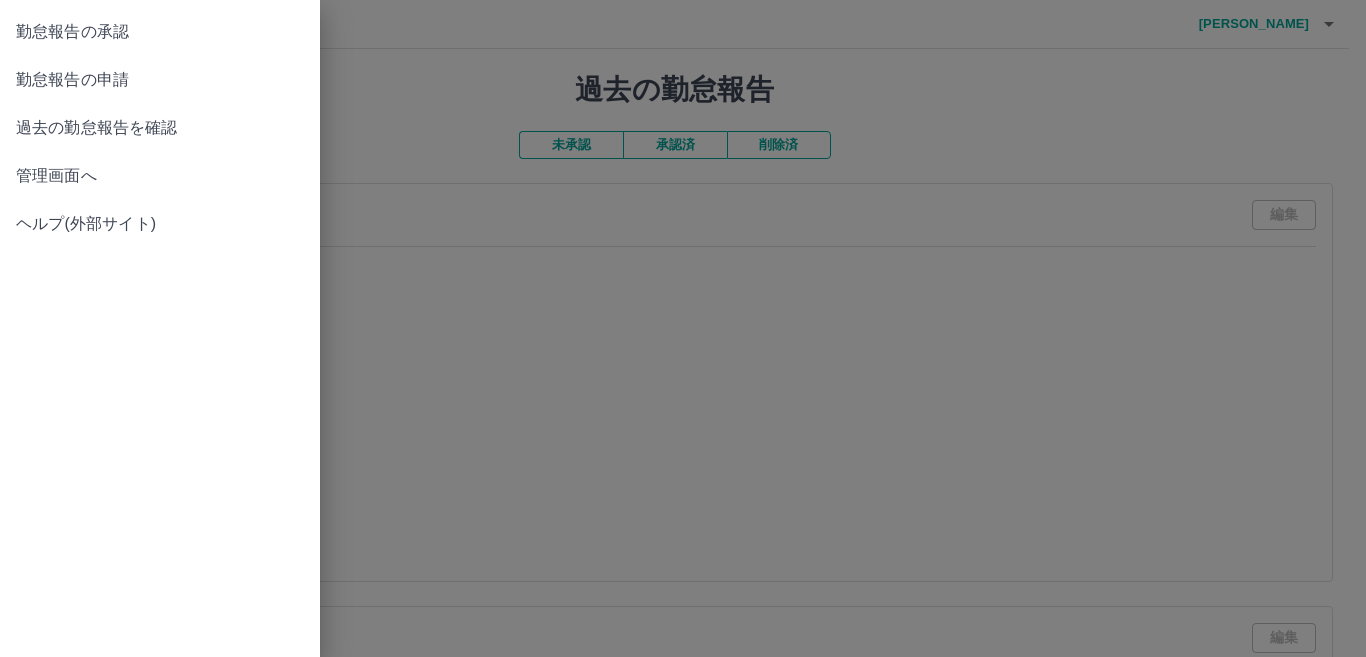 click on "勤怠報告の申請" at bounding box center (160, 80) 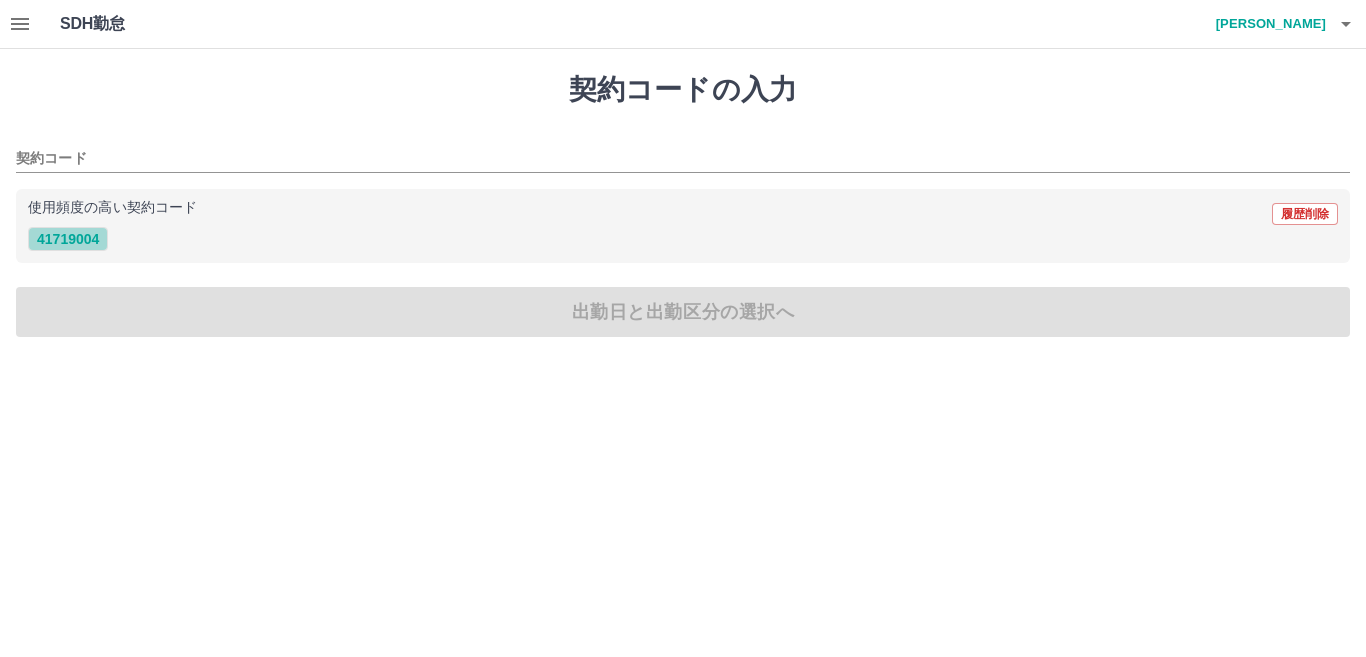 click on "41719004" at bounding box center [68, 239] 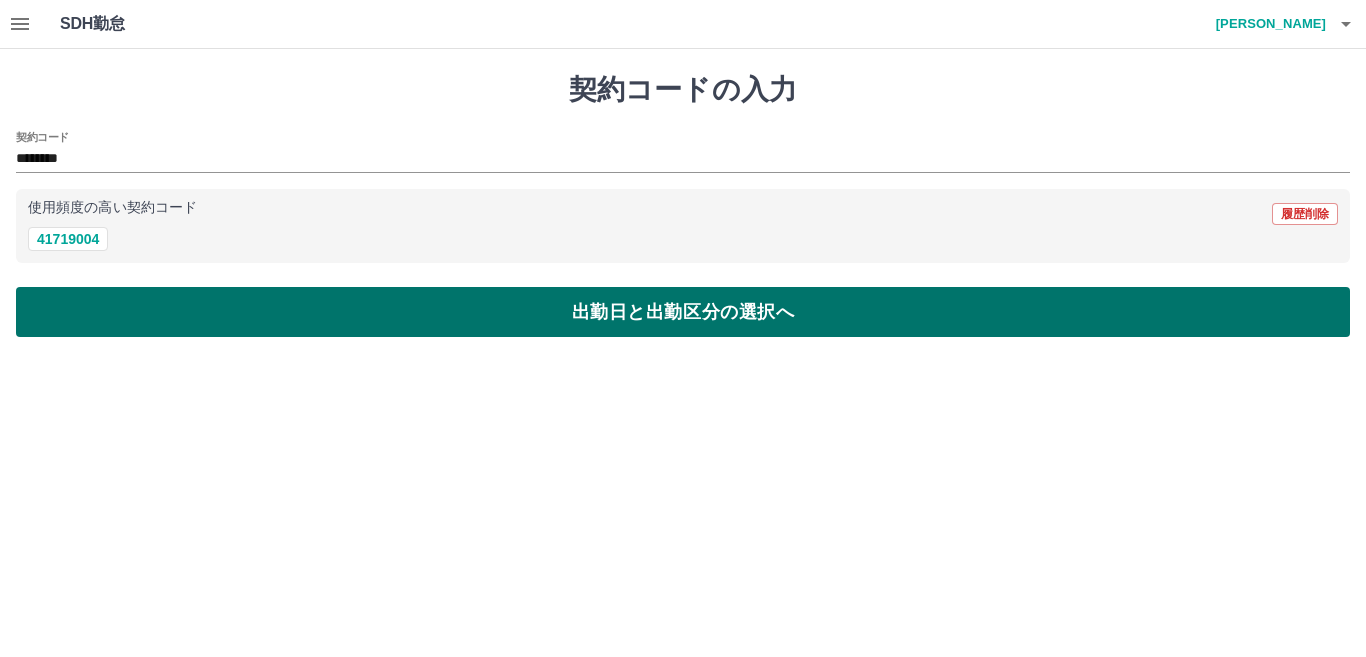 click on "出勤日と出勤区分の選択へ" at bounding box center (683, 312) 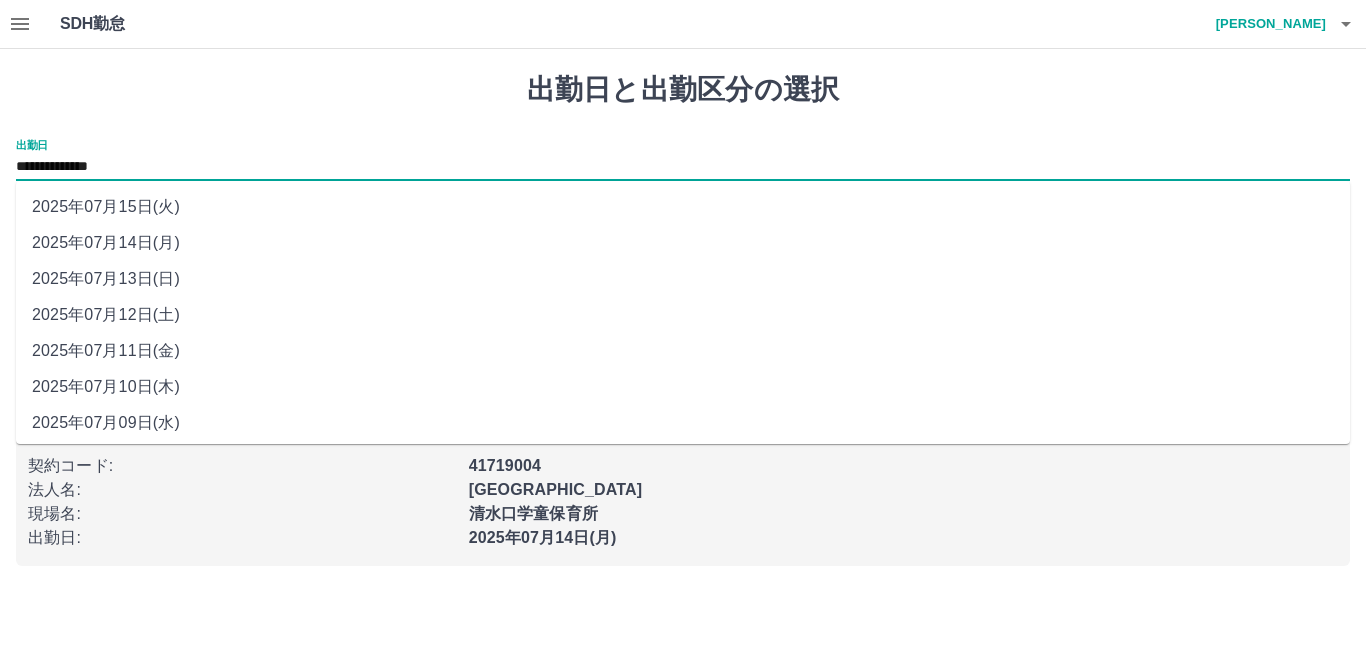 click on "**********" at bounding box center [683, 167] 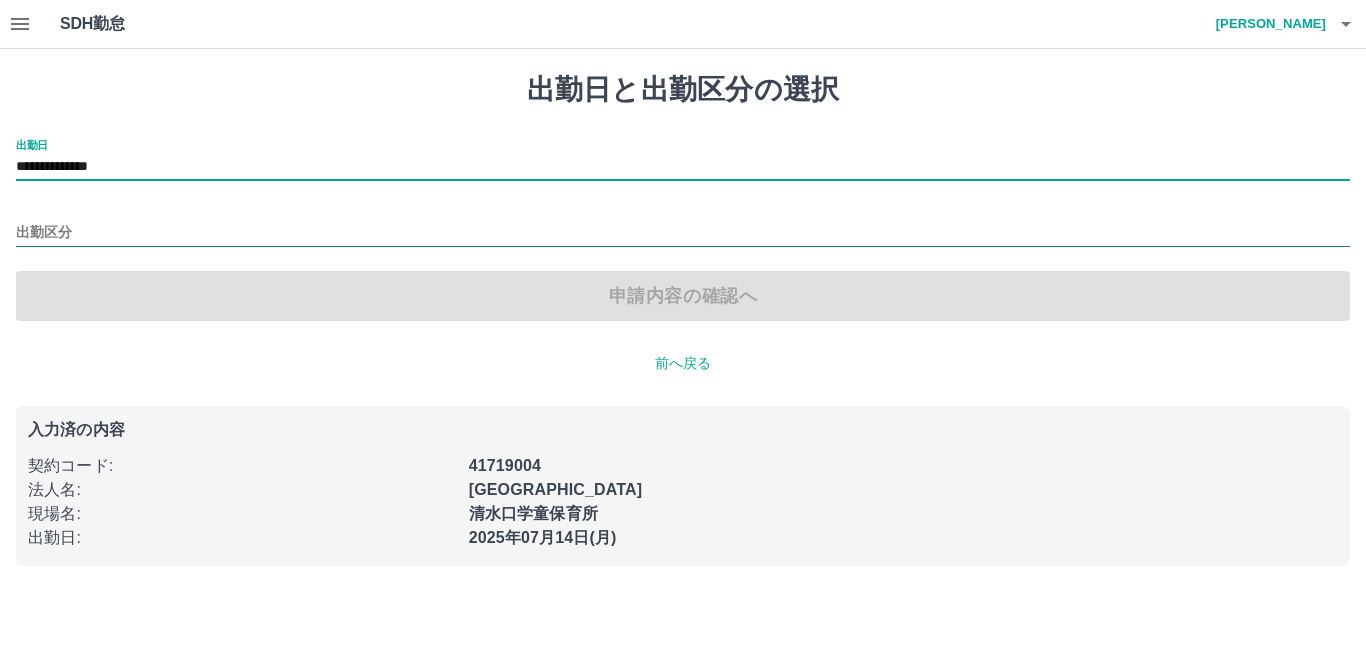 click on "出勤区分" at bounding box center [683, 233] 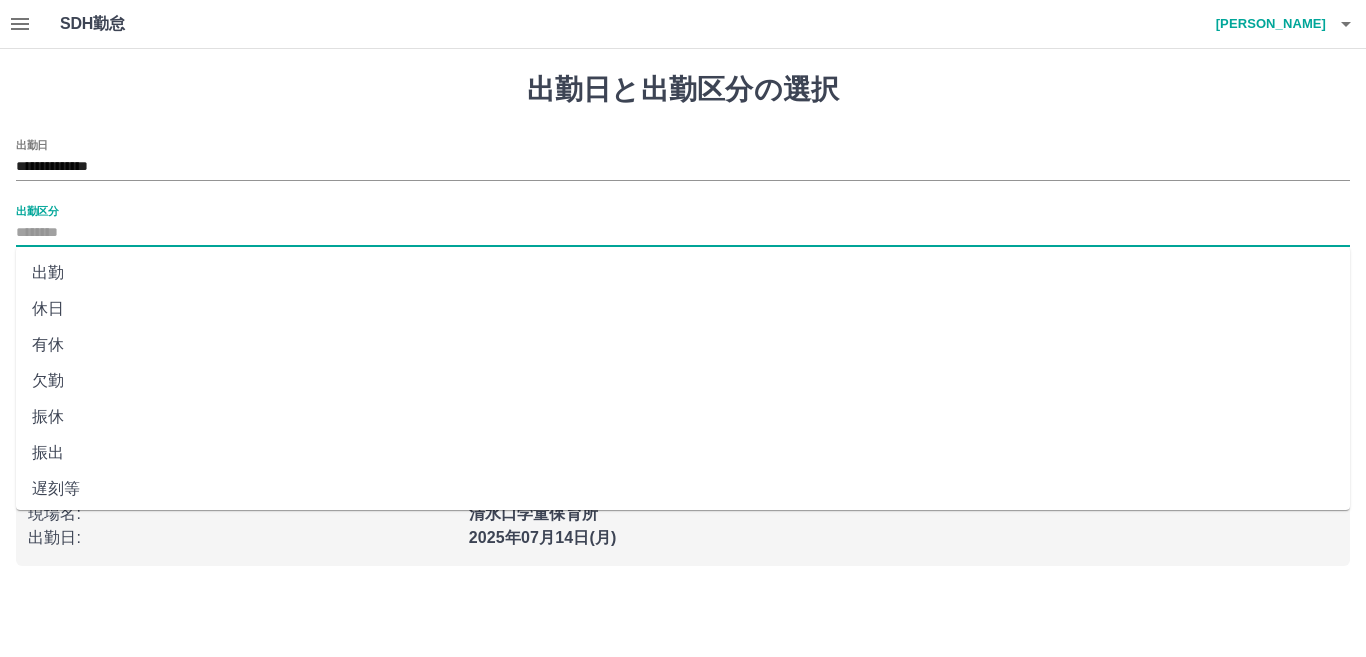 click on "出勤" at bounding box center (683, 273) 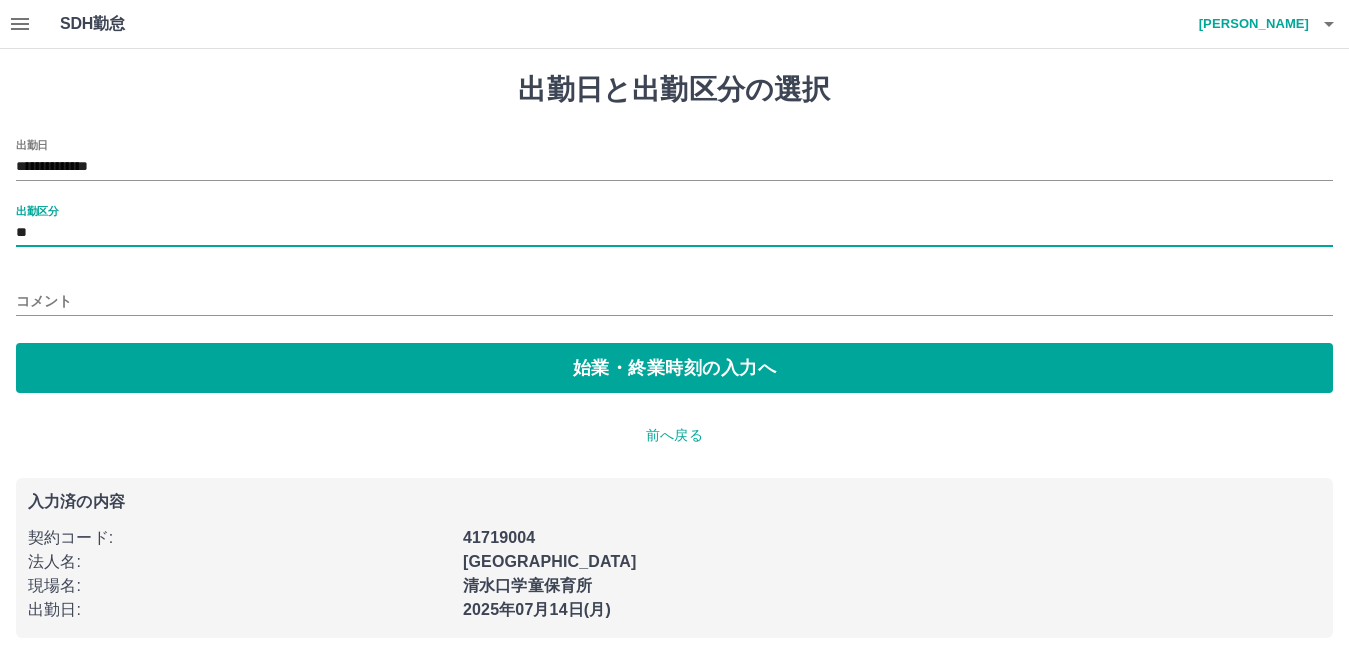 click on "始業・終業時刻の入力へ" at bounding box center [674, 368] 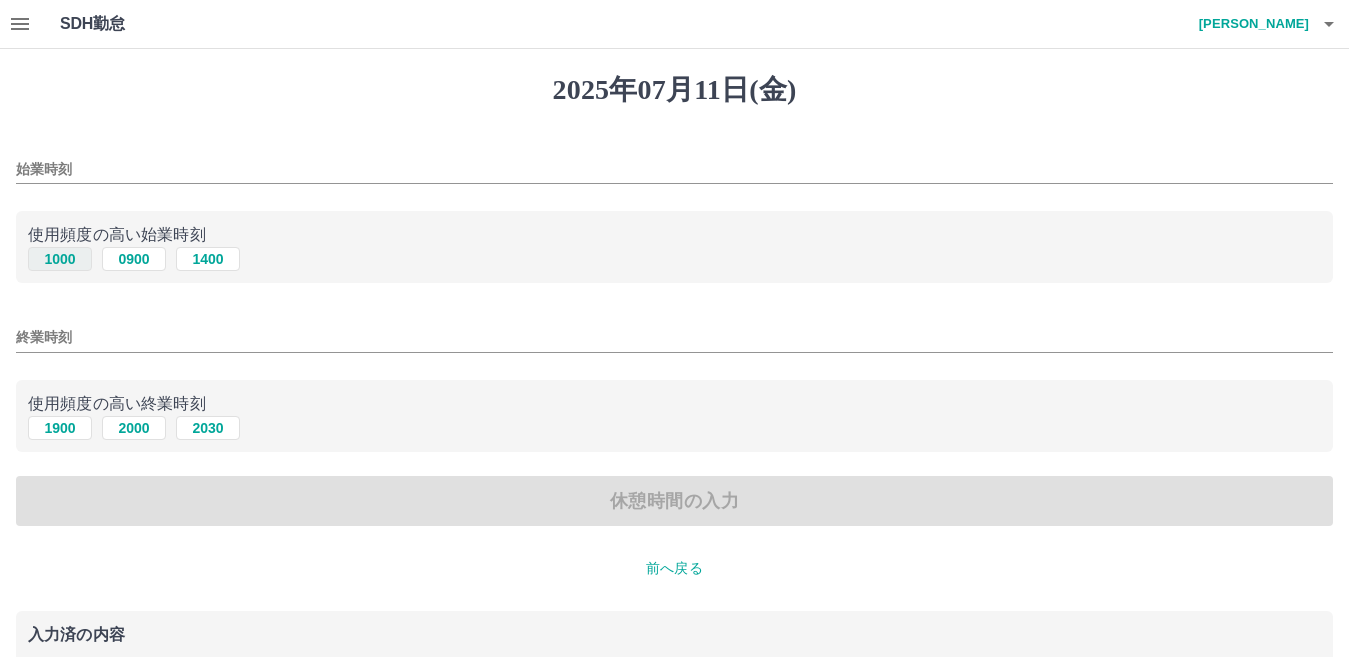 click on "1000" at bounding box center [60, 259] 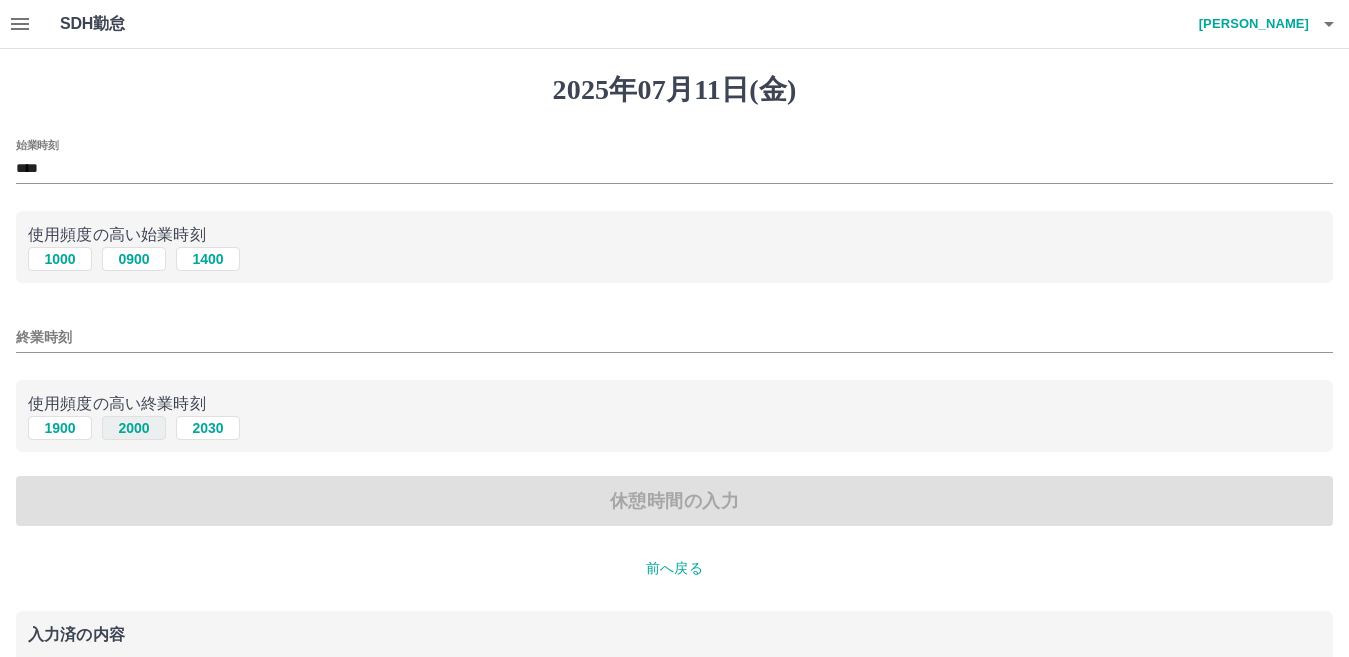 click on "2000" at bounding box center (134, 428) 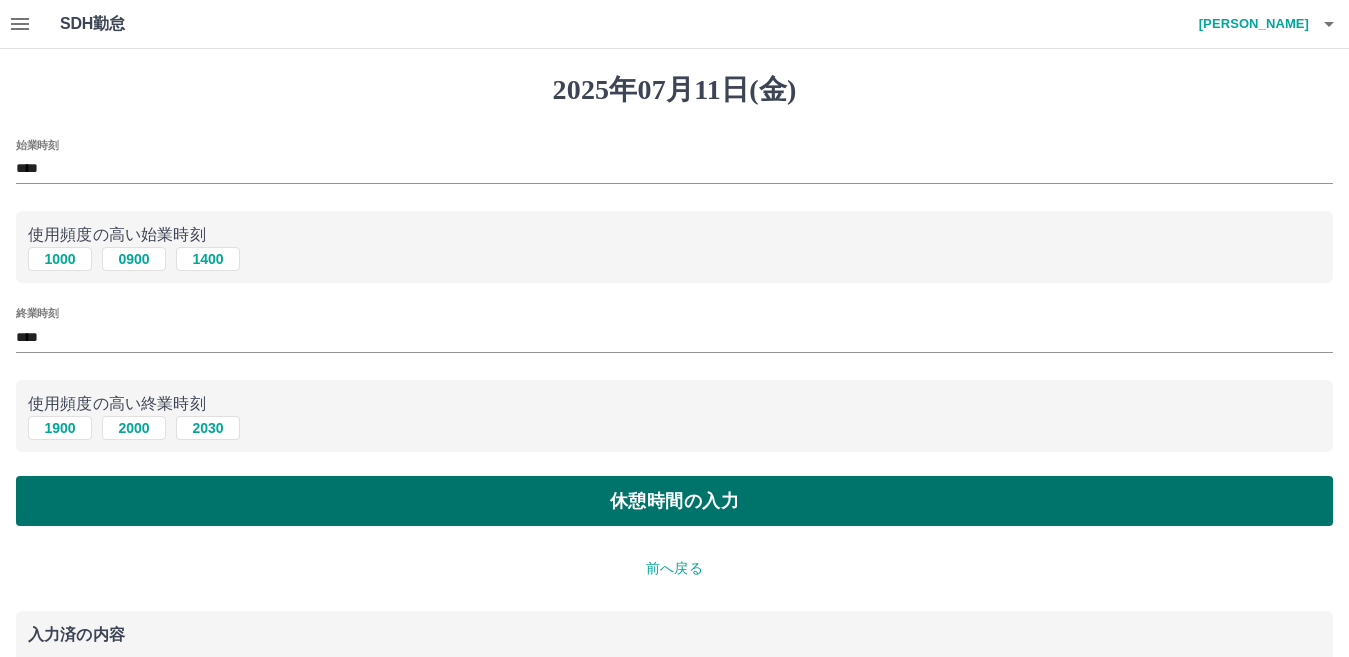 click on "休憩時間の入力" at bounding box center (674, 501) 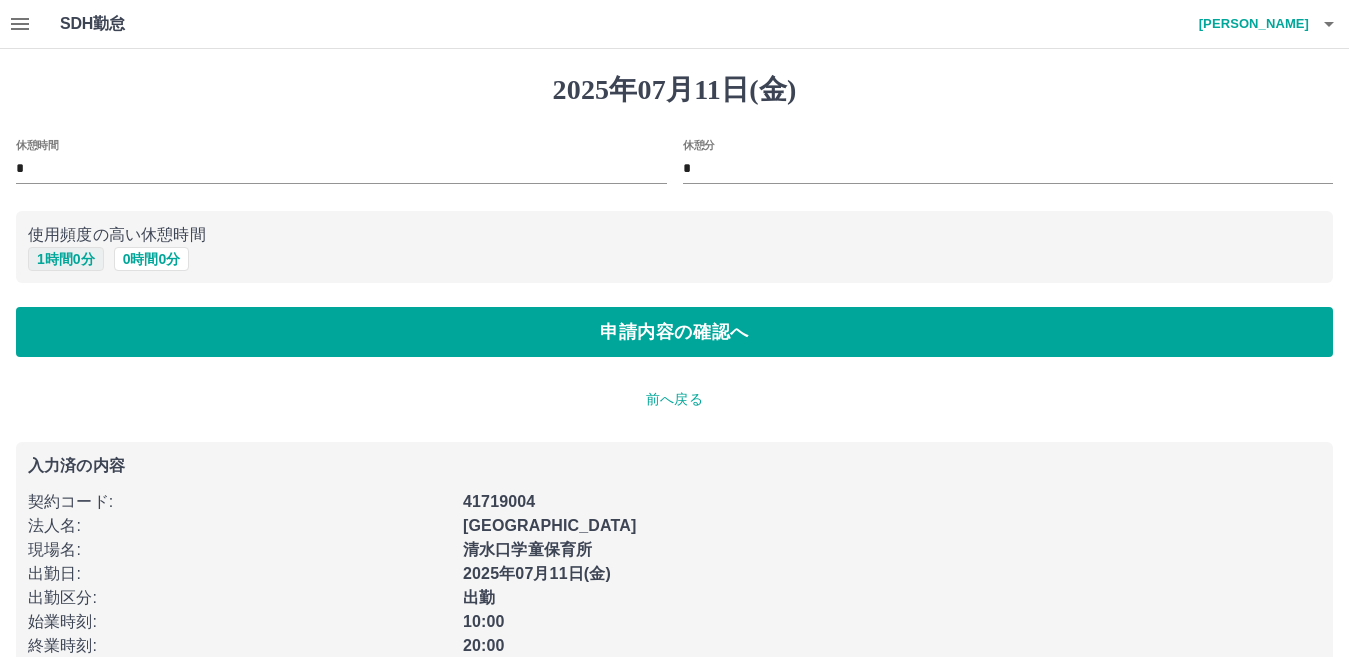 click on "1 時間 0 分" at bounding box center (66, 259) 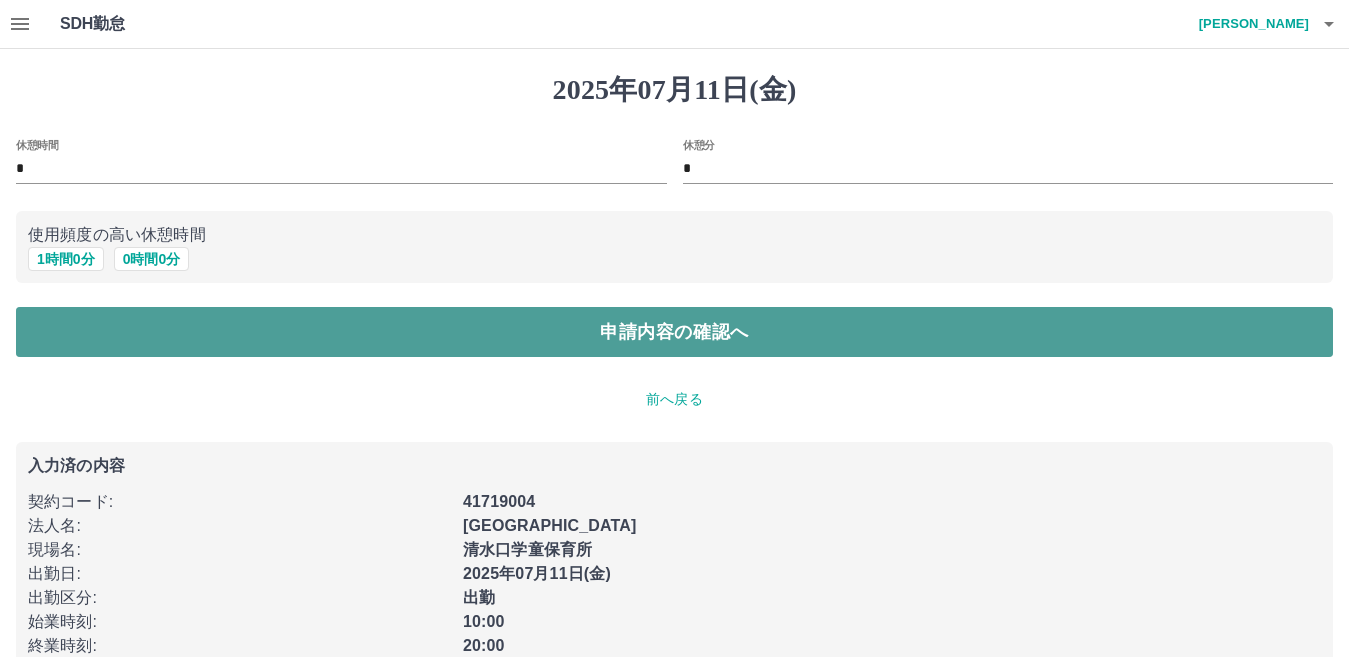 click on "申請内容の確認へ" at bounding box center [674, 332] 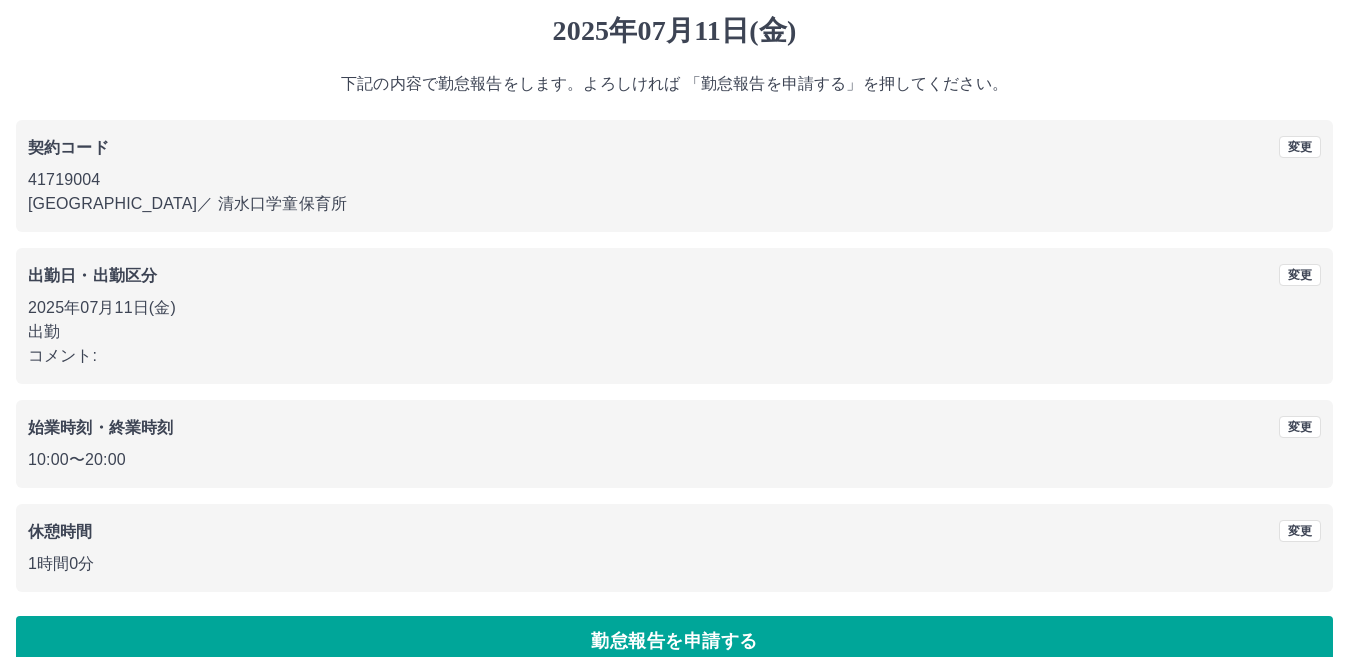 scroll, scrollTop: 92, scrollLeft: 0, axis: vertical 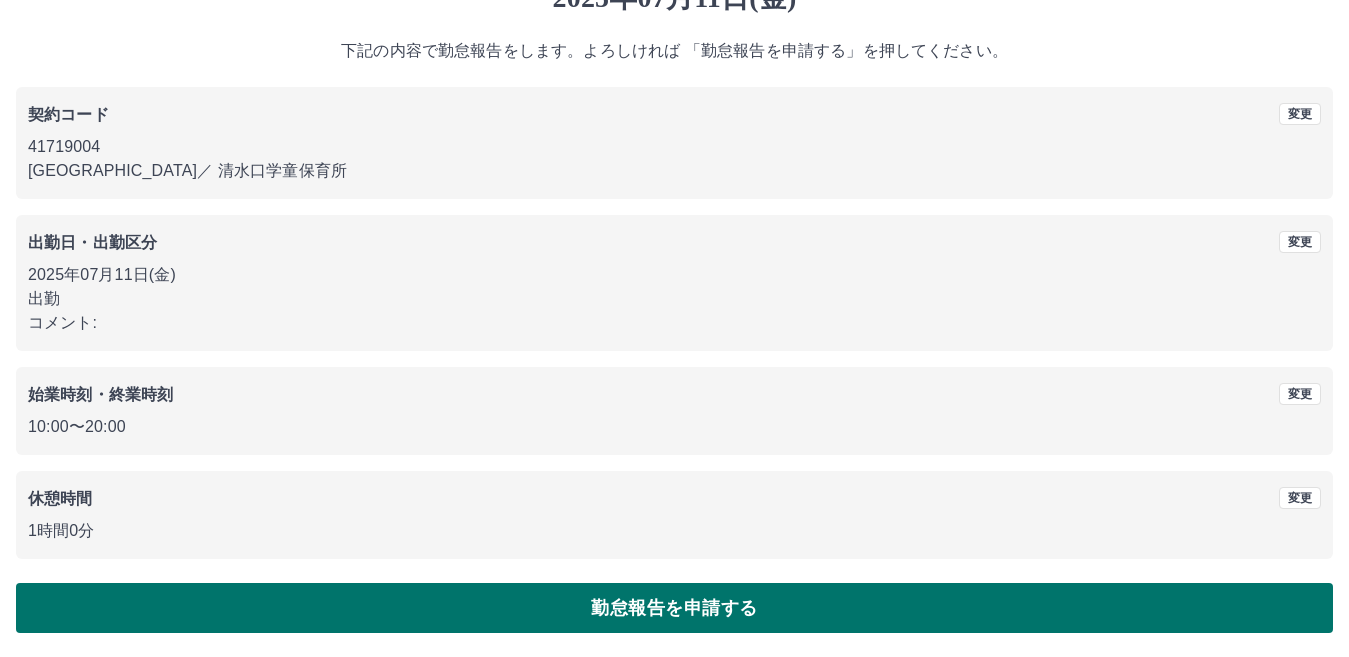 click on "勤怠報告を申請する" at bounding box center (674, 608) 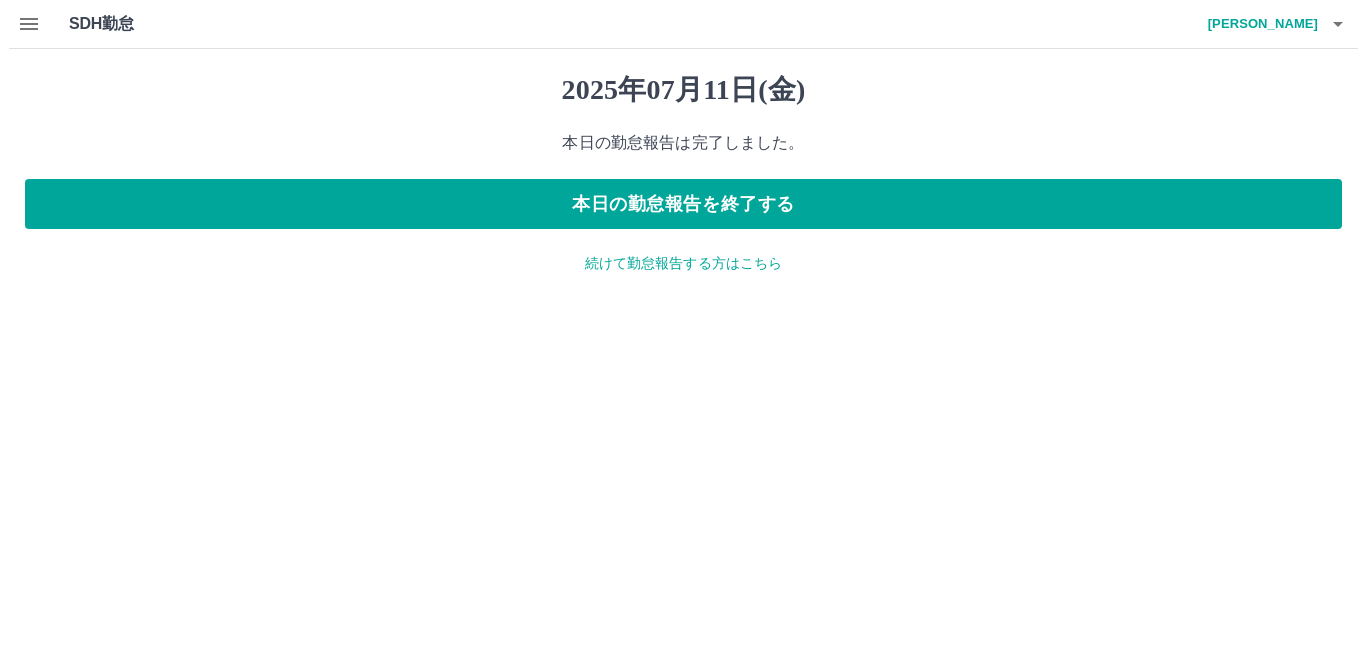 scroll, scrollTop: 0, scrollLeft: 0, axis: both 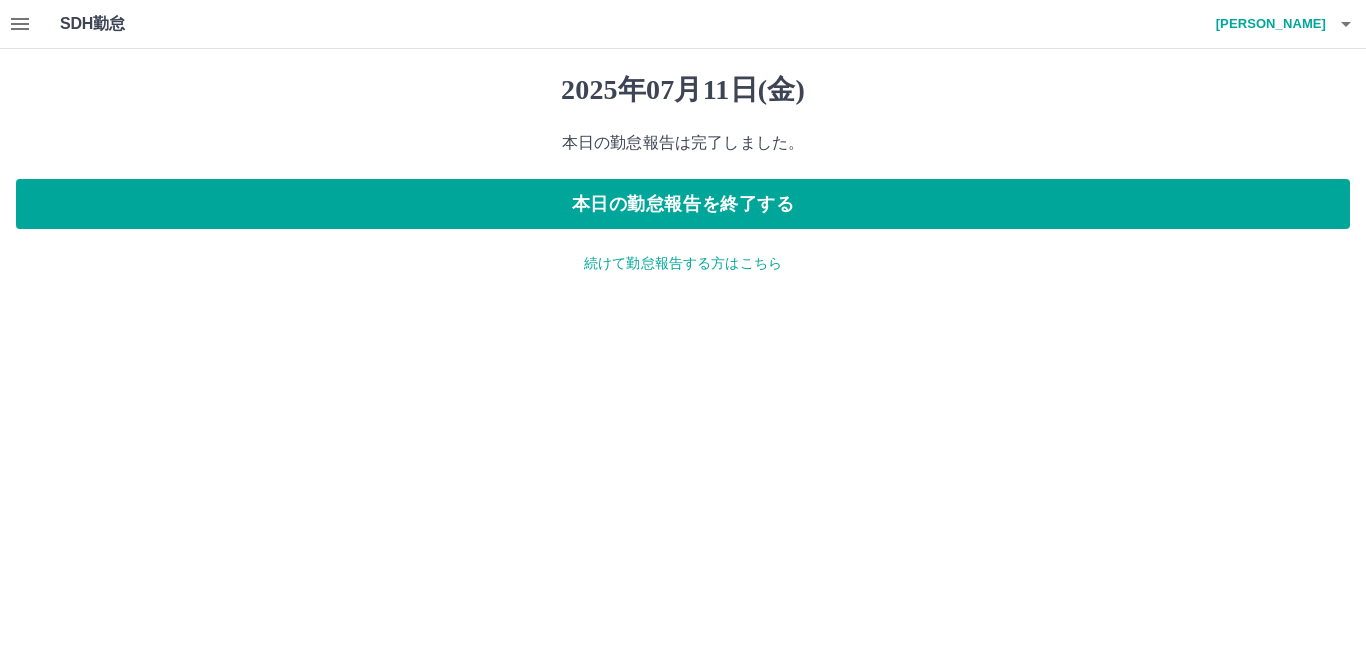 click on "続けて勤怠報告する方はこちら" at bounding box center [683, 263] 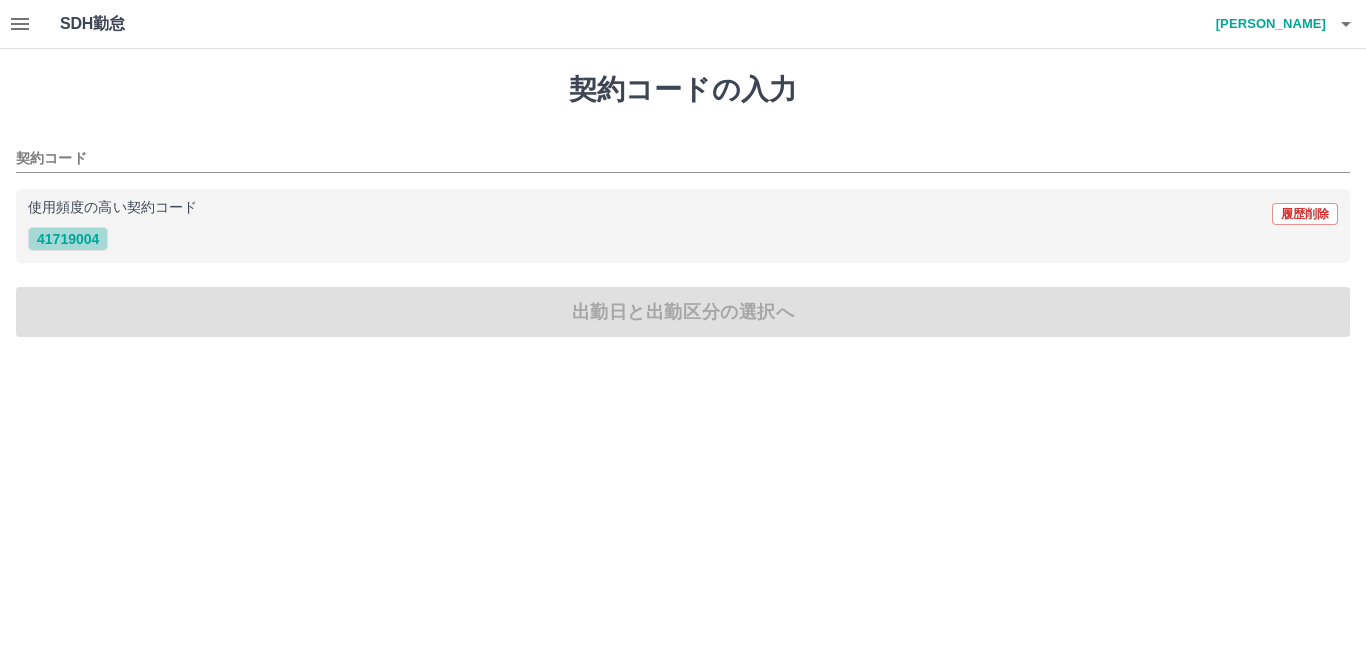 click on "41719004" at bounding box center [68, 239] 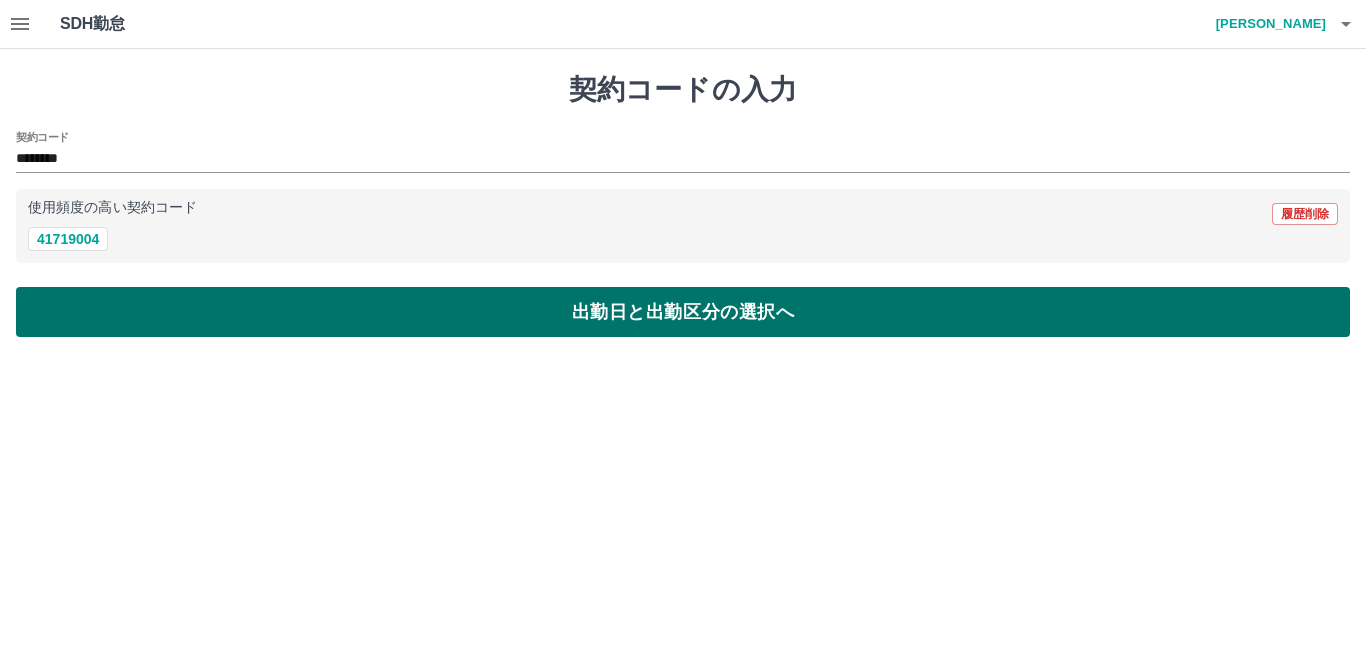 click on "出勤日と出勤区分の選択へ" at bounding box center (683, 312) 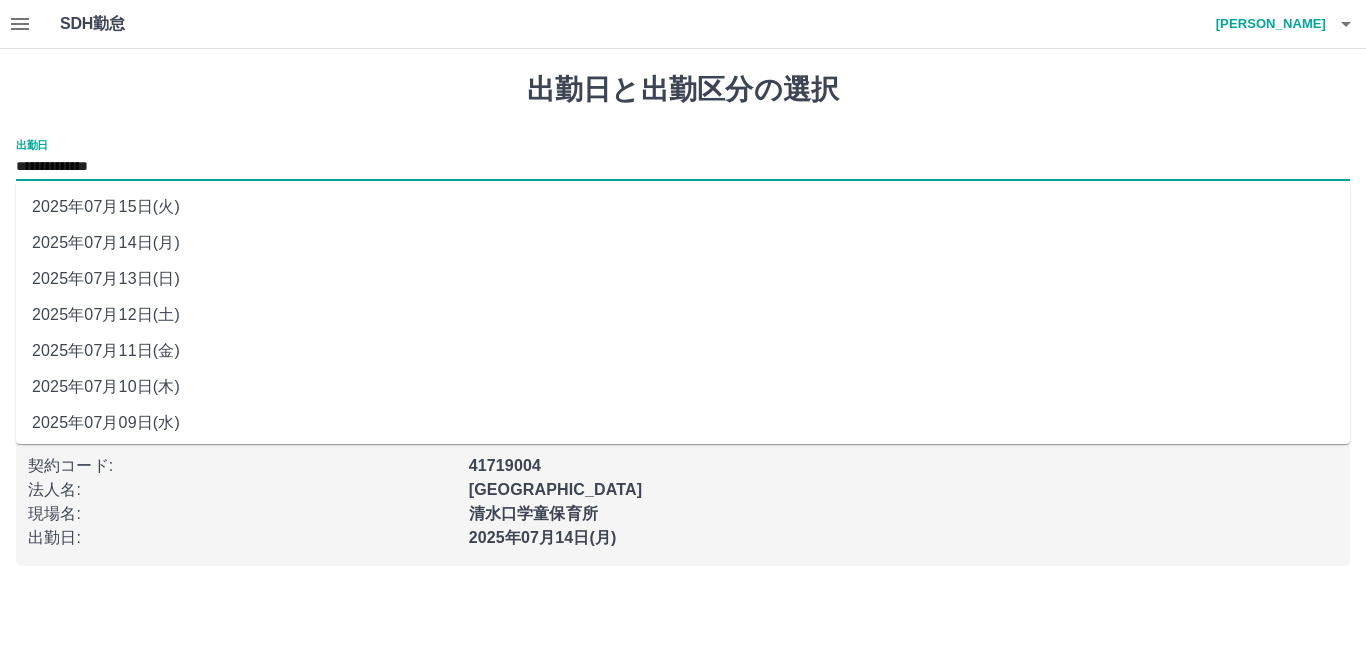 click on "**********" at bounding box center (683, 167) 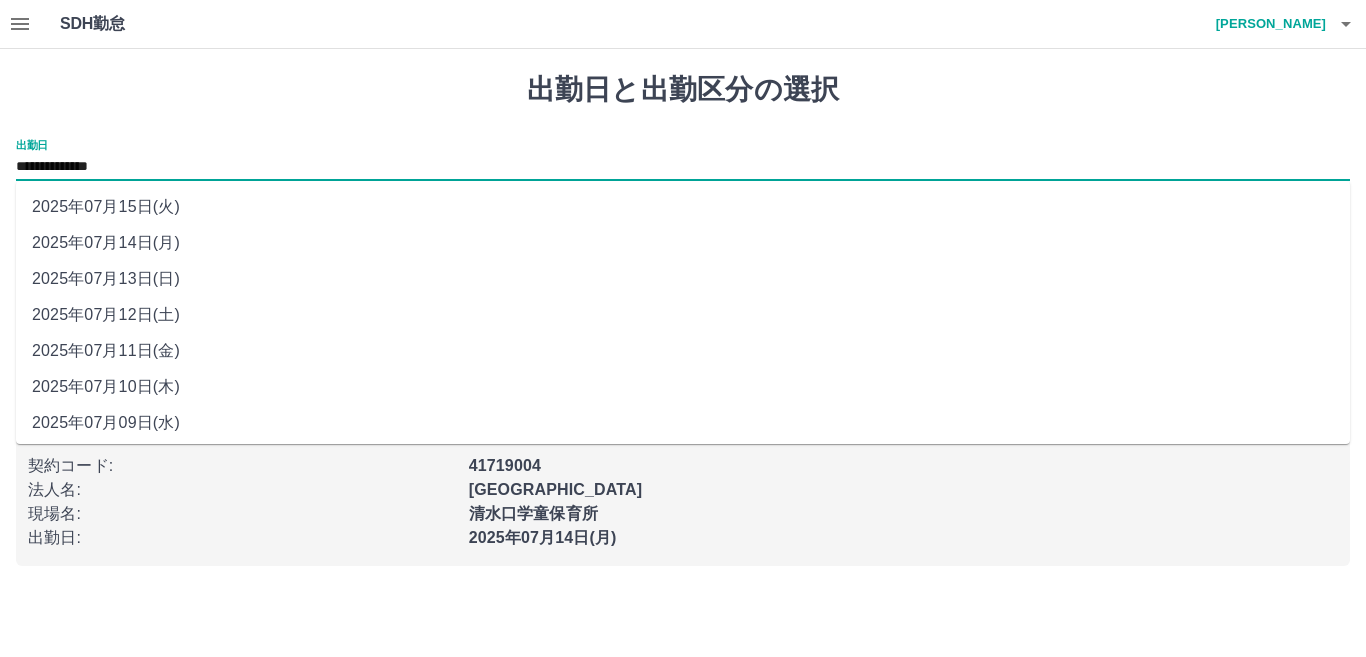 click on "2025年07月12日(土)" at bounding box center [683, 315] 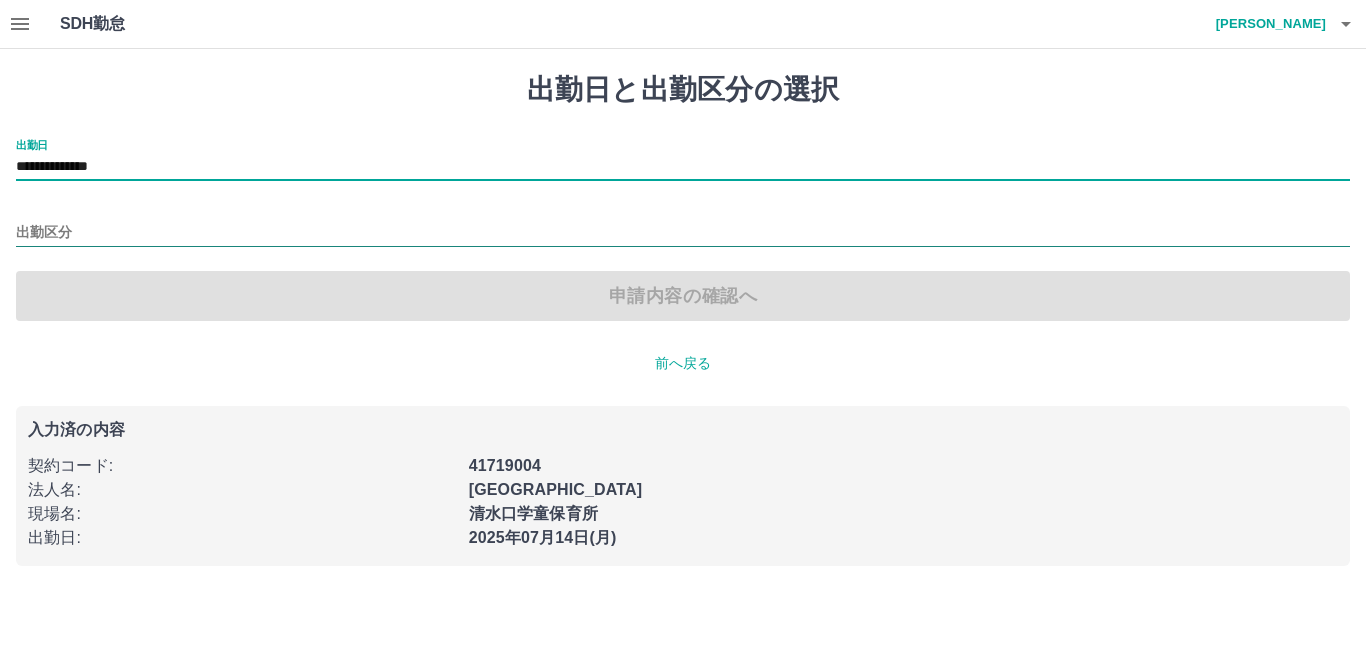 click on "出勤区分" at bounding box center [683, 233] 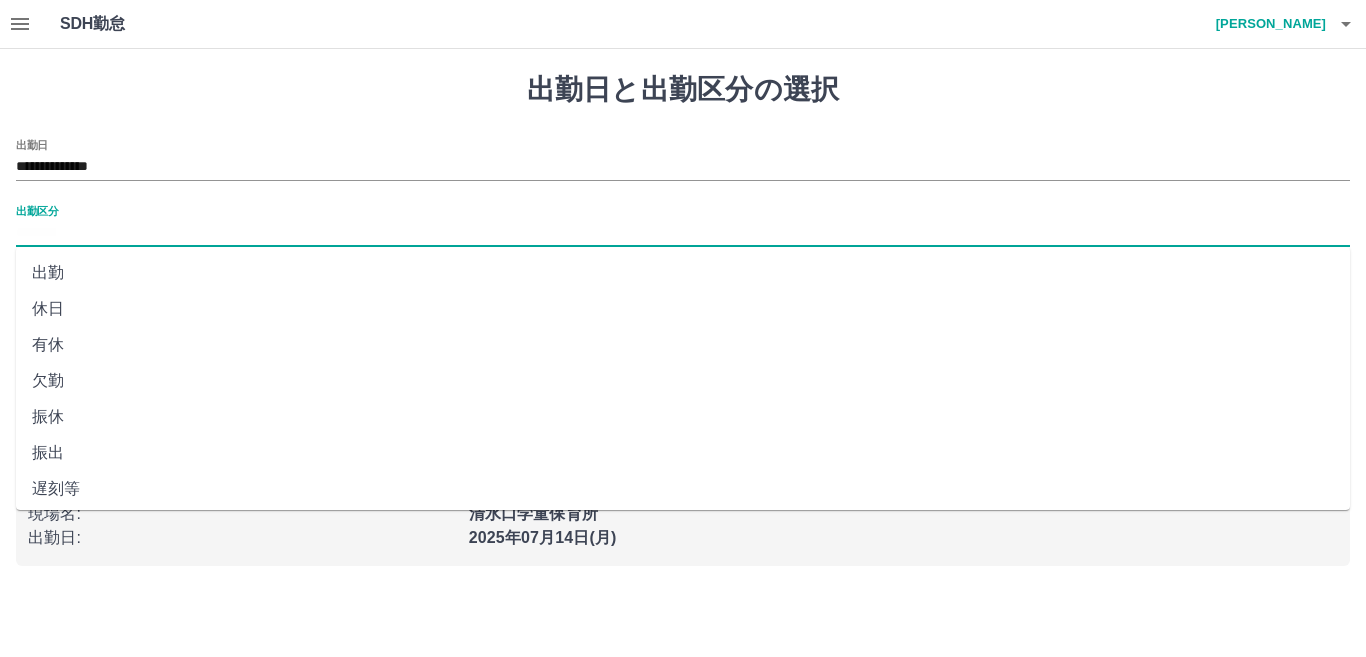 click on "休日" at bounding box center [683, 309] 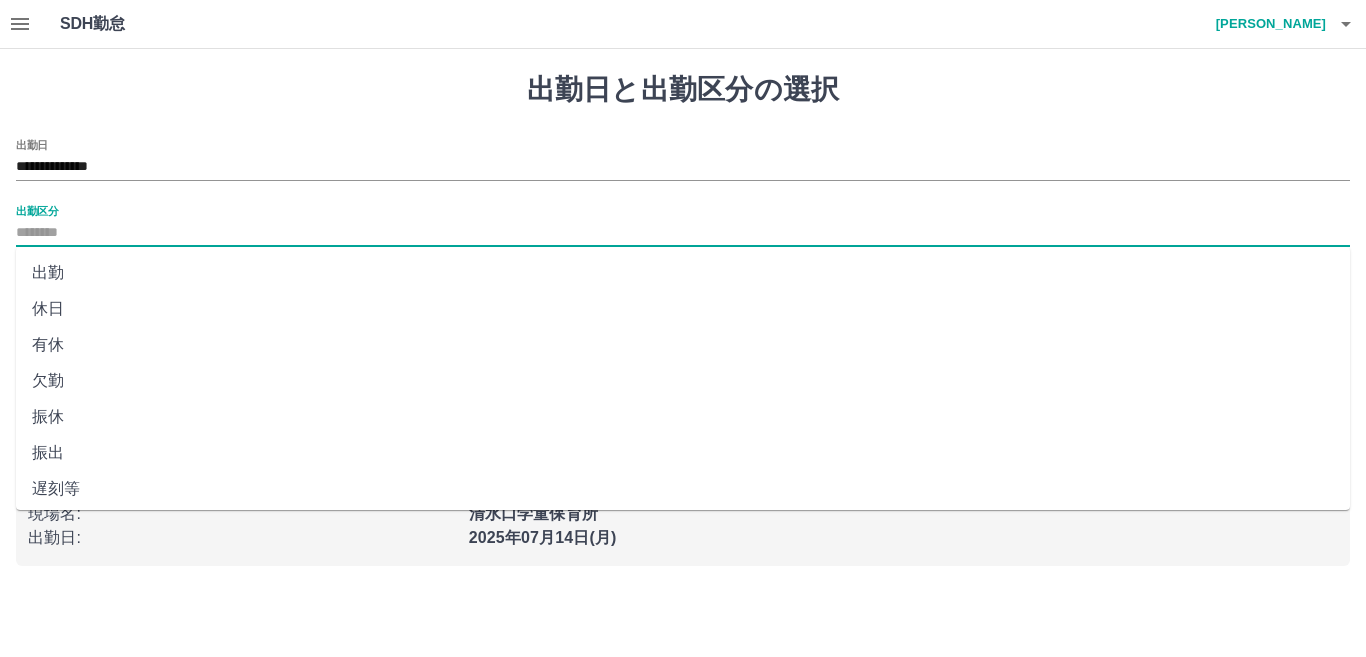 type on "**" 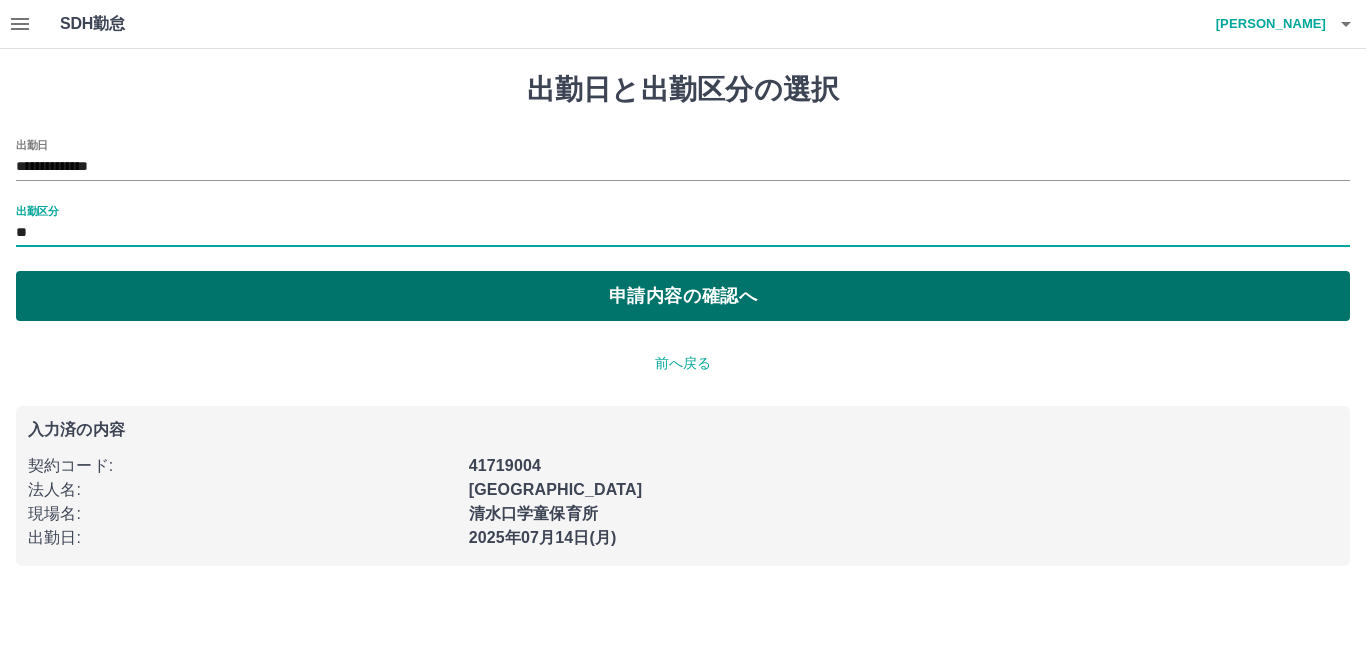 click on "申請内容の確認へ" at bounding box center (683, 296) 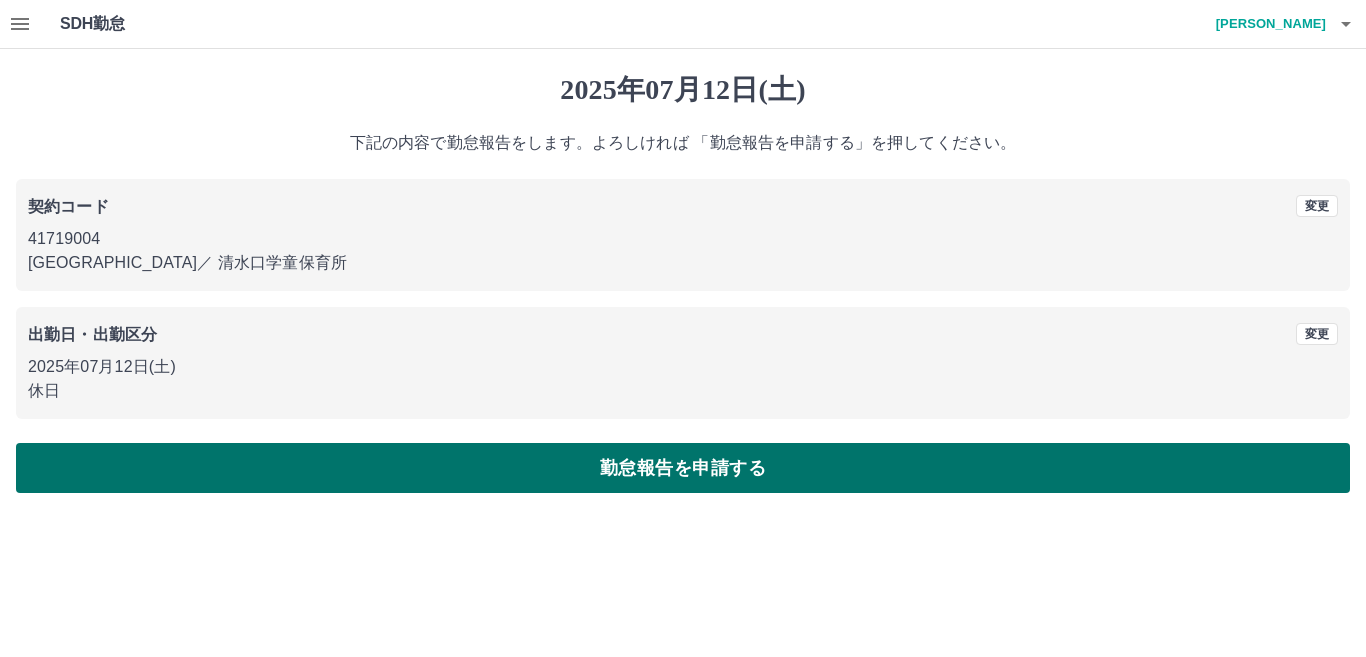 click on "勤怠報告を申請する" at bounding box center (683, 468) 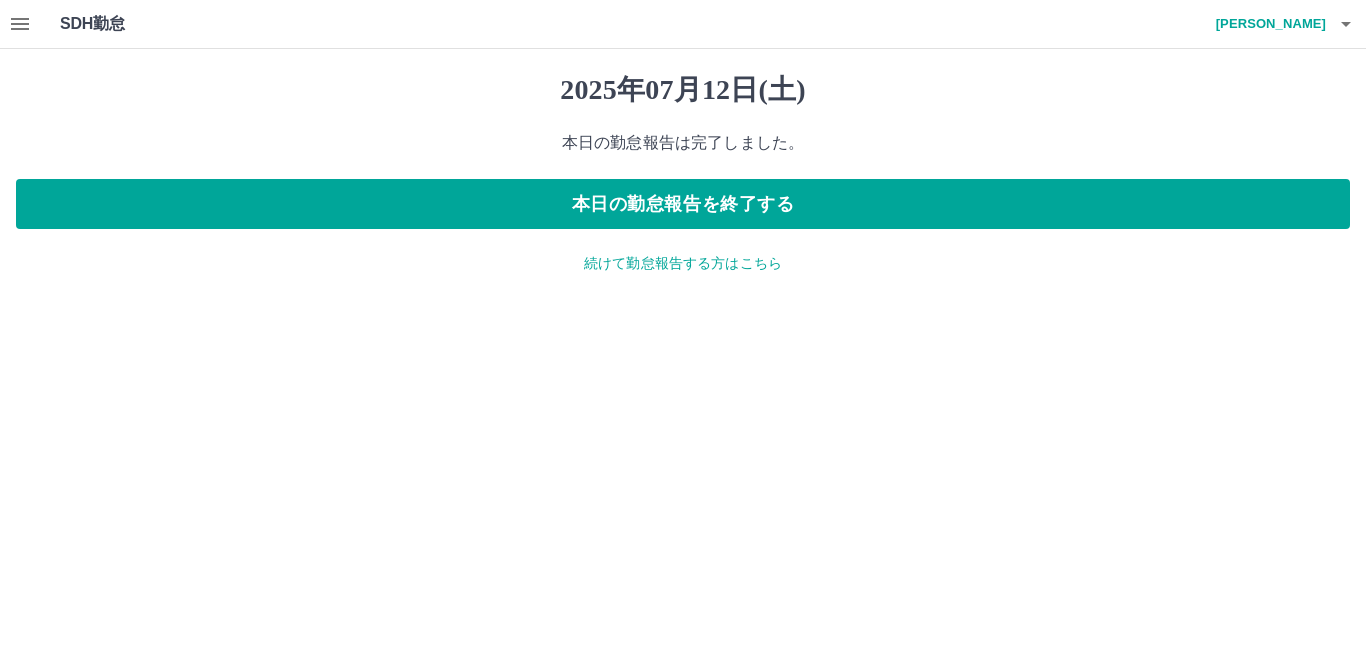 click on "続けて勤怠報告する方はこちら" at bounding box center [683, 263] 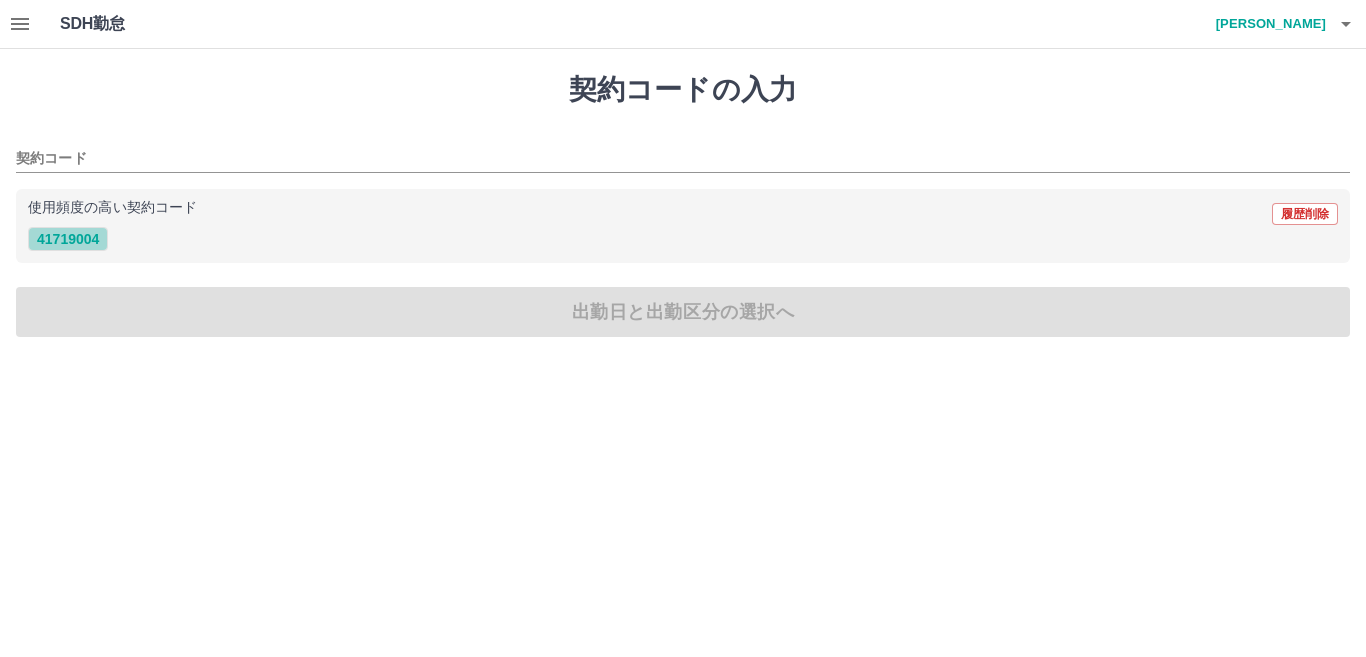 click on "41719004" at bounding box center (68, 239) 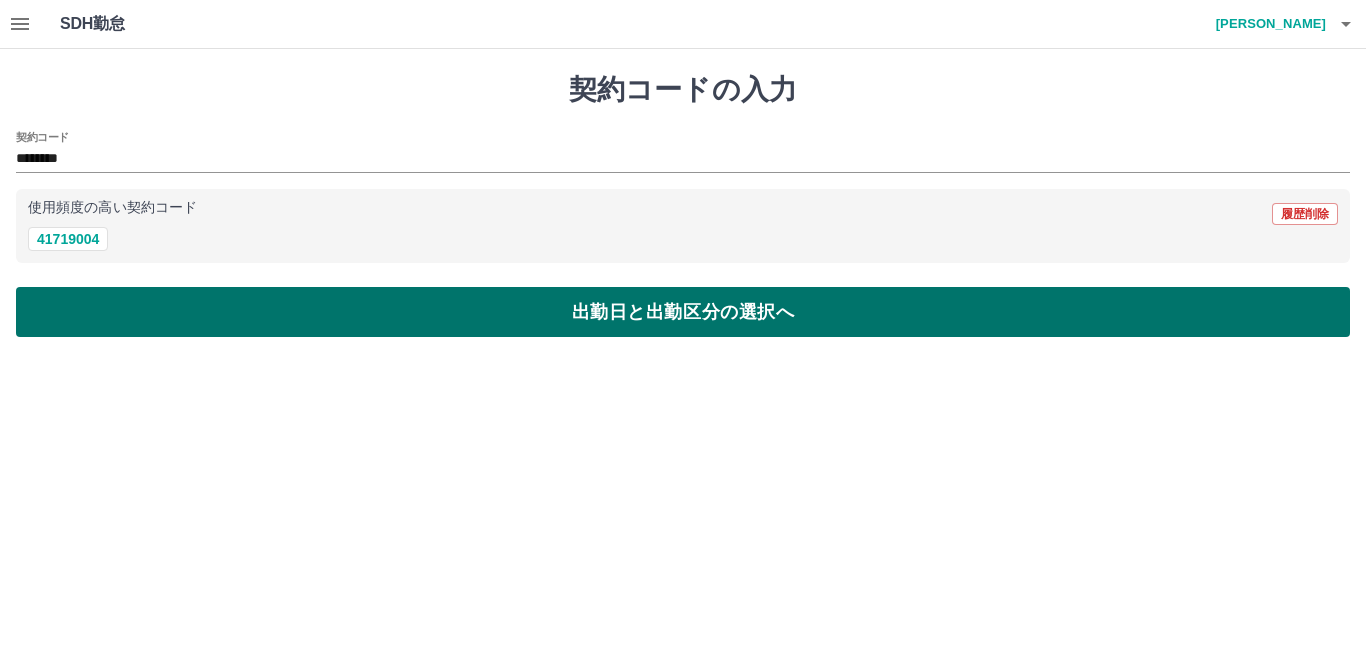 click on "出勤日と出勤区分の選択へ" at bounding box center (683, 312) 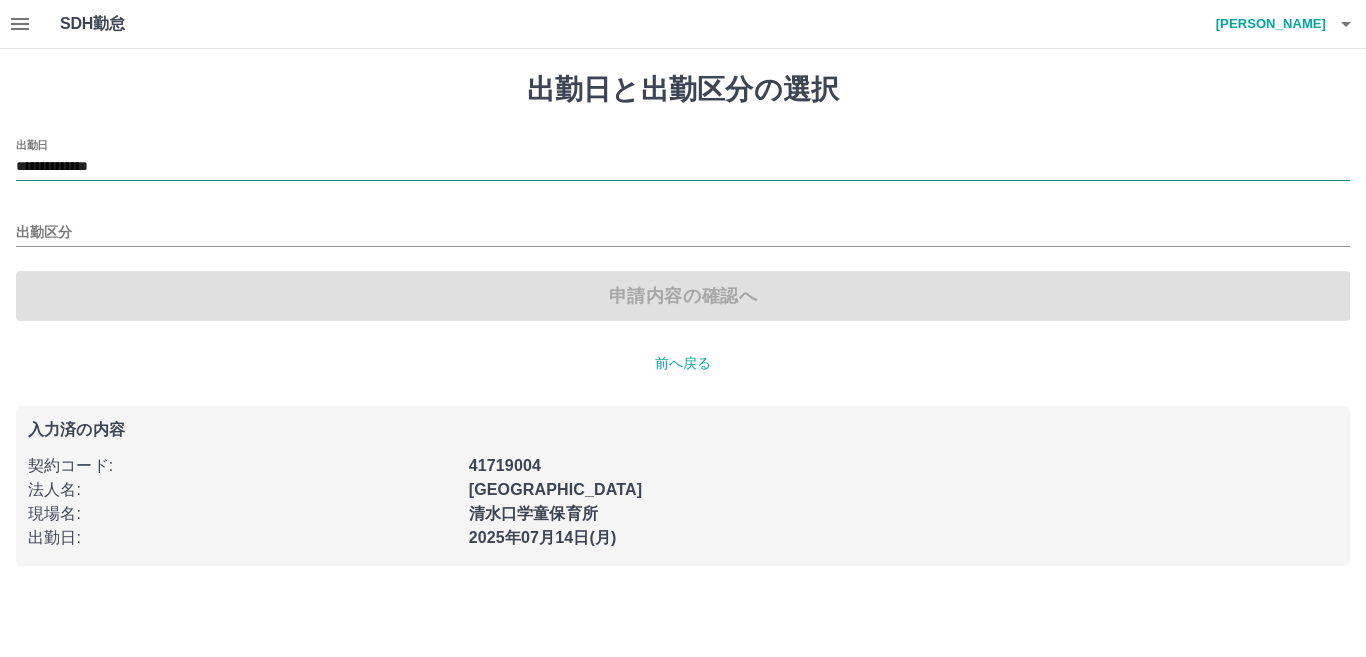 click on "**********" at bounding box center (683, 167) 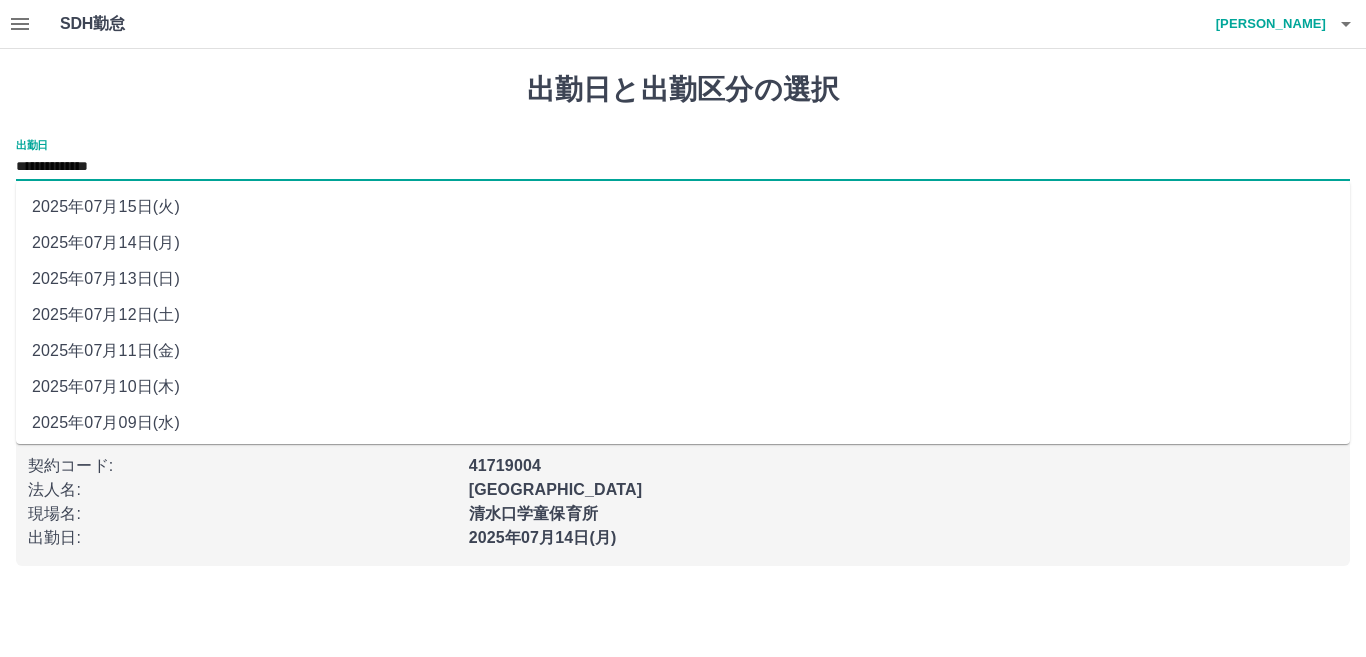 click on "2025年07月13日(日)" at bounding box center [683, 279] 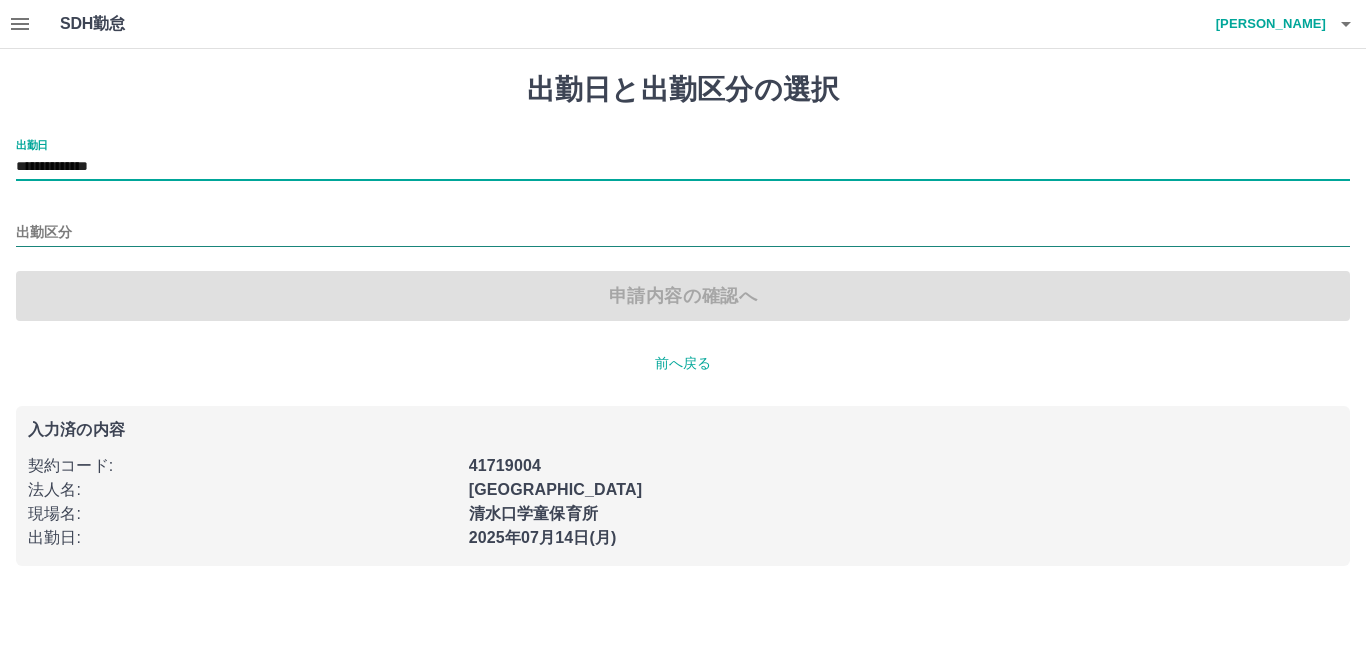 click on "出勤区分" at bounding box center [683, 233] 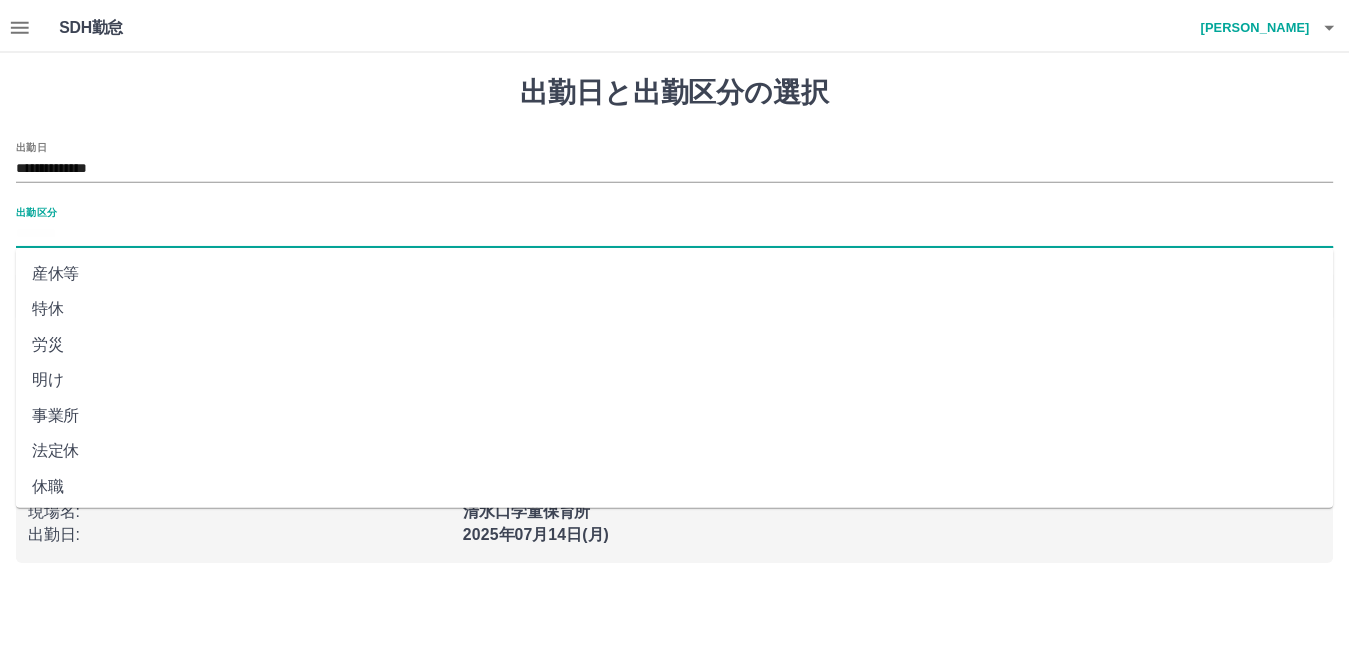 scroll, scrollTop: 401, scrollLeft: 0, axis: vertical 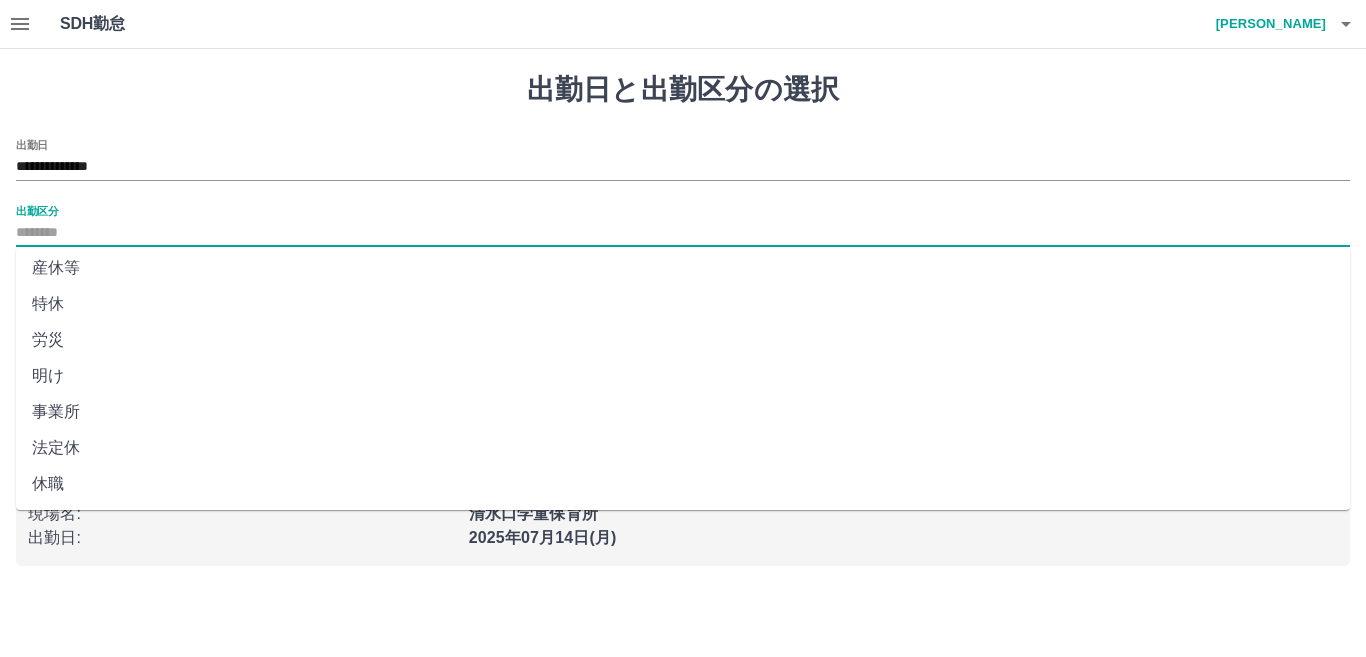 click on "法定休" at bounding box center (683, 448) 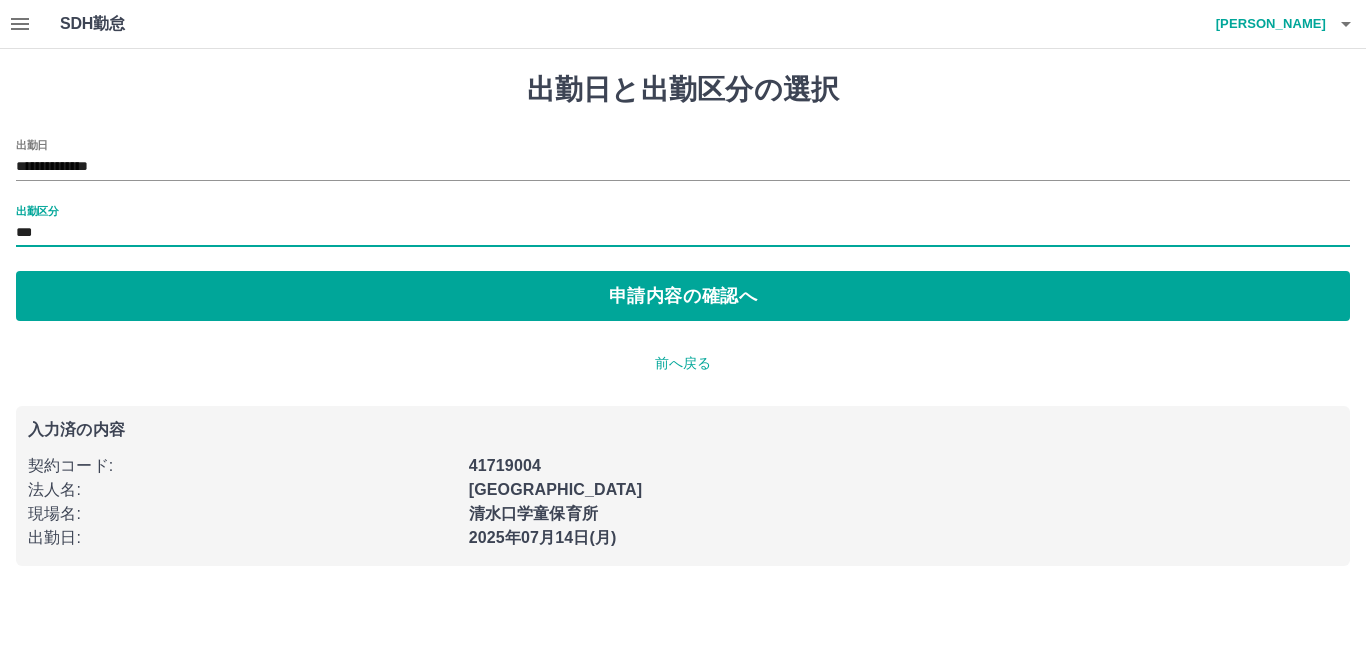 type on "***" 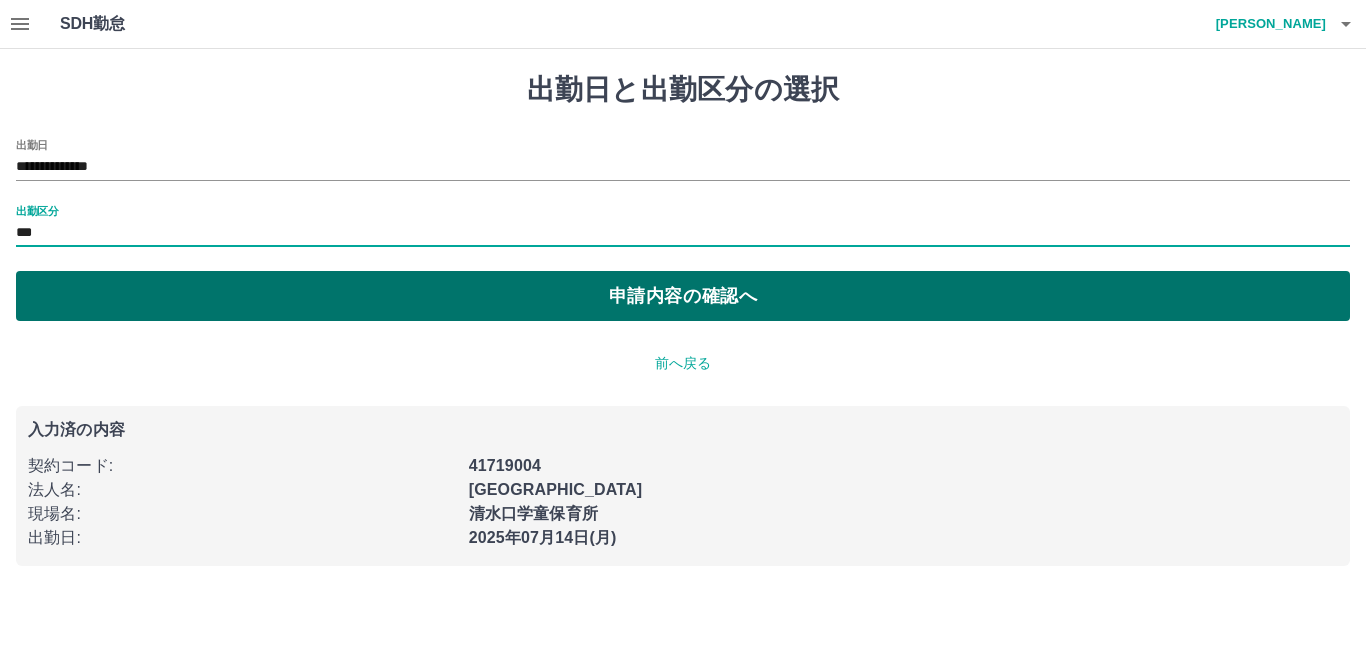 click on "申請内容の確認へ" at bounding box center (683, 296) 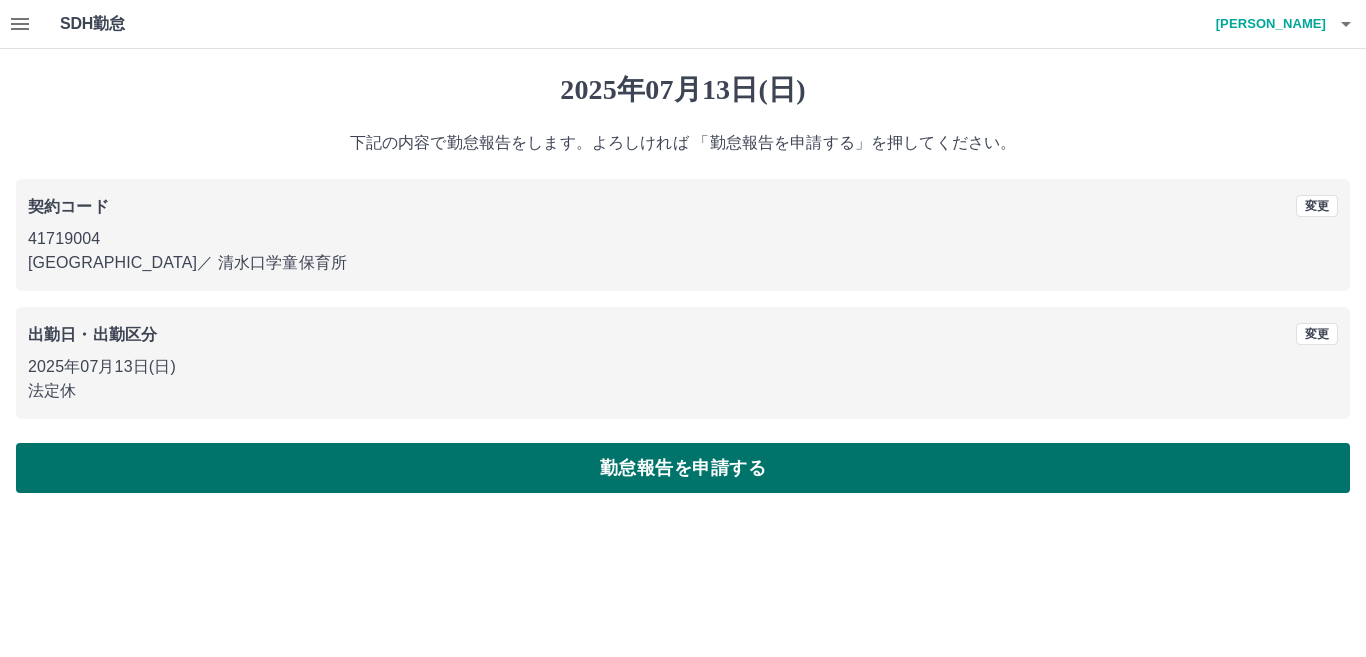 click on "勤怠報告を申請する" at bounding box center (683, 468) 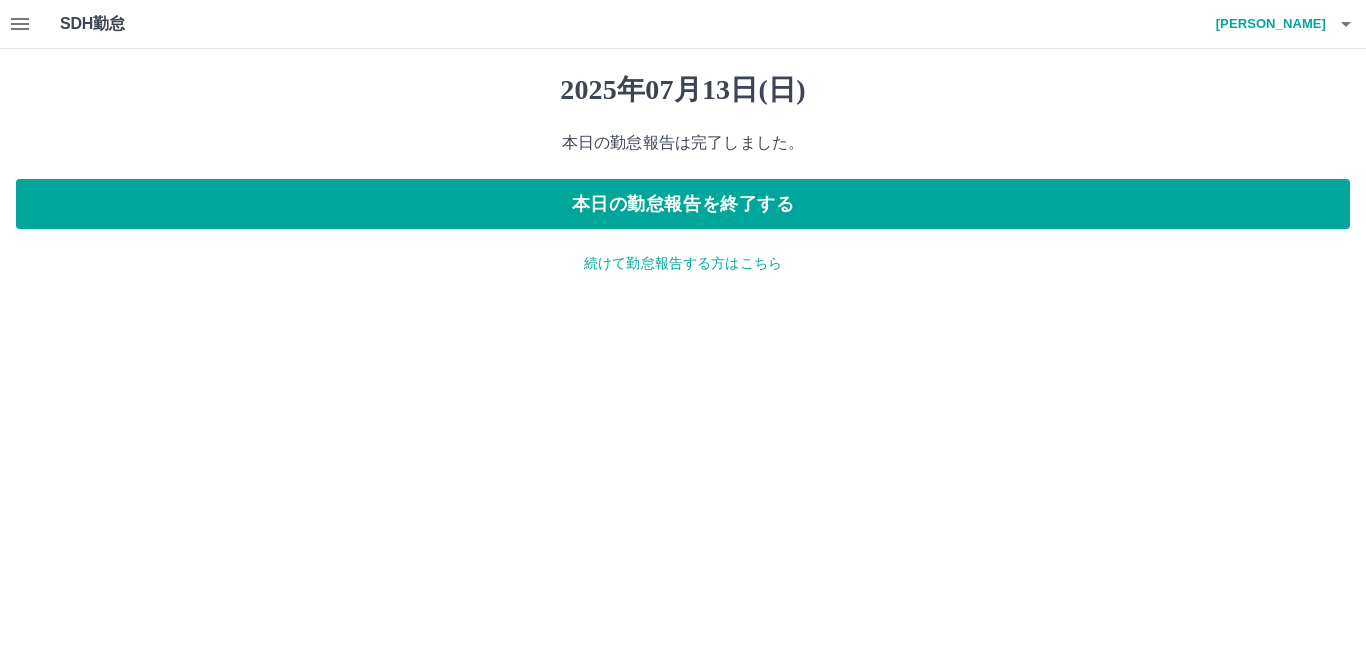 click on "続けて勤怠報告する方はこちら" at bounding box center [683, 263] 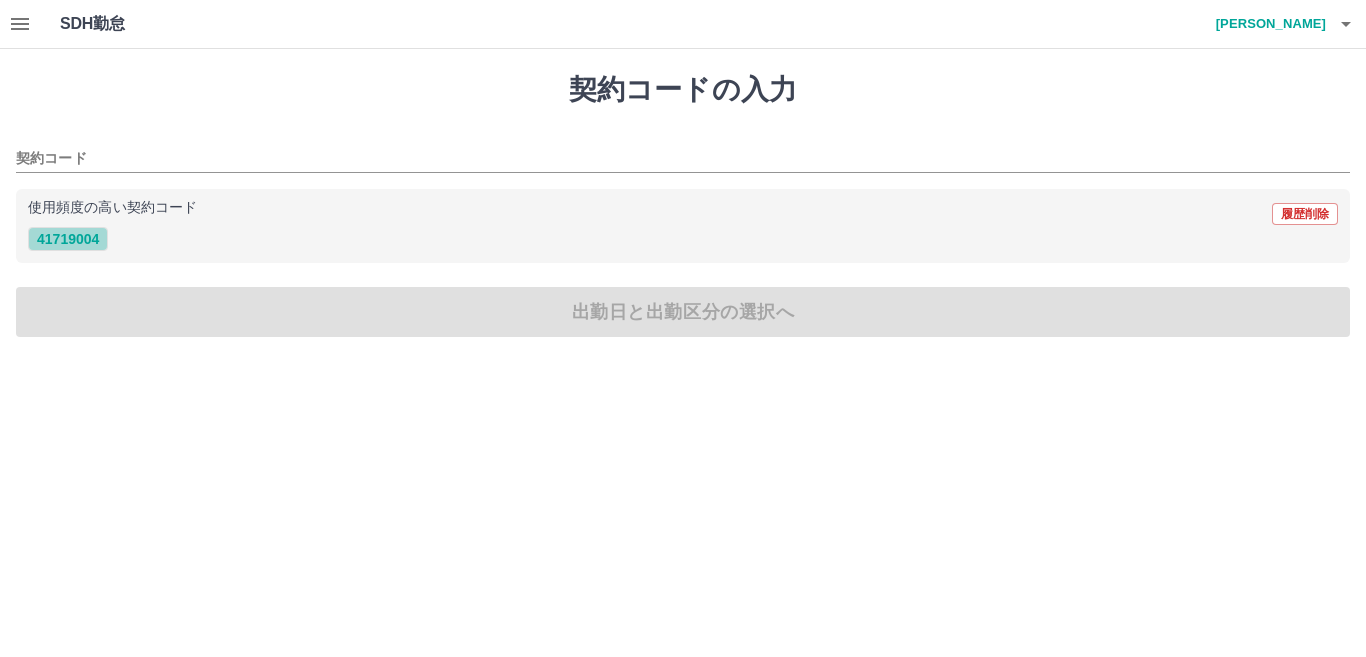 click on "41719004" at bounding box center (68, 239) 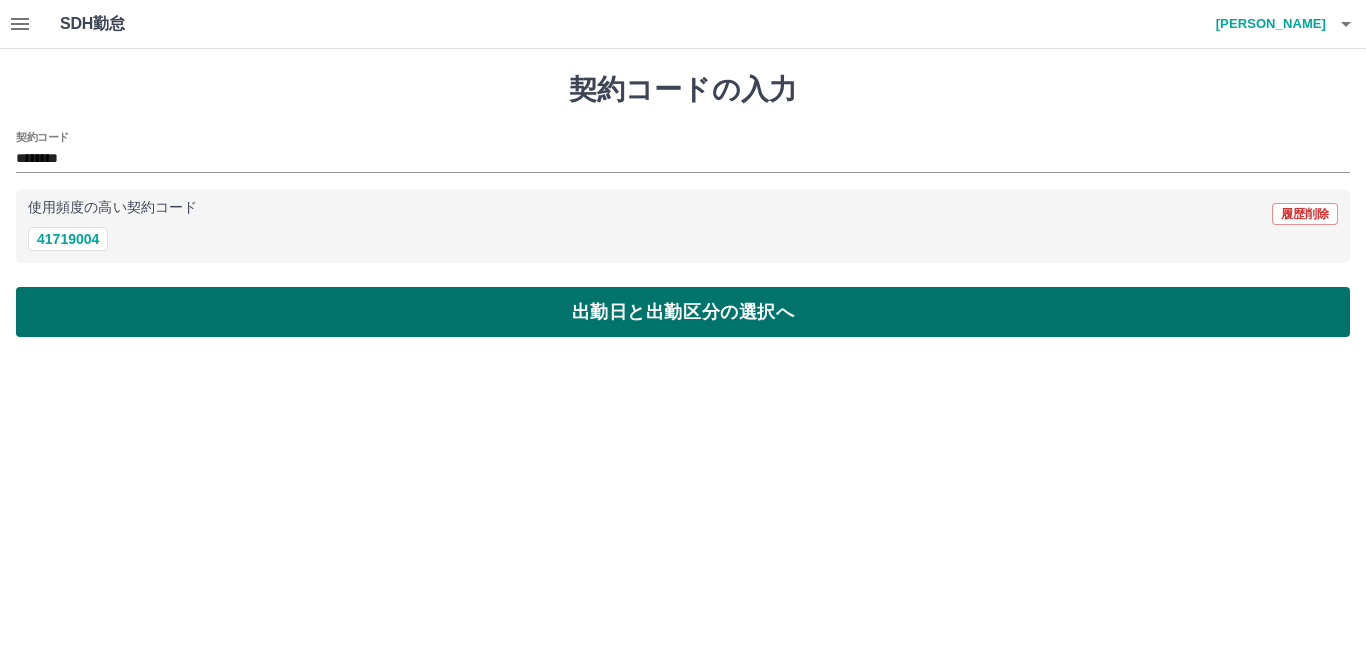 click on "出勤日と出勤区分の選択へ" at bounding box center [683, 312] 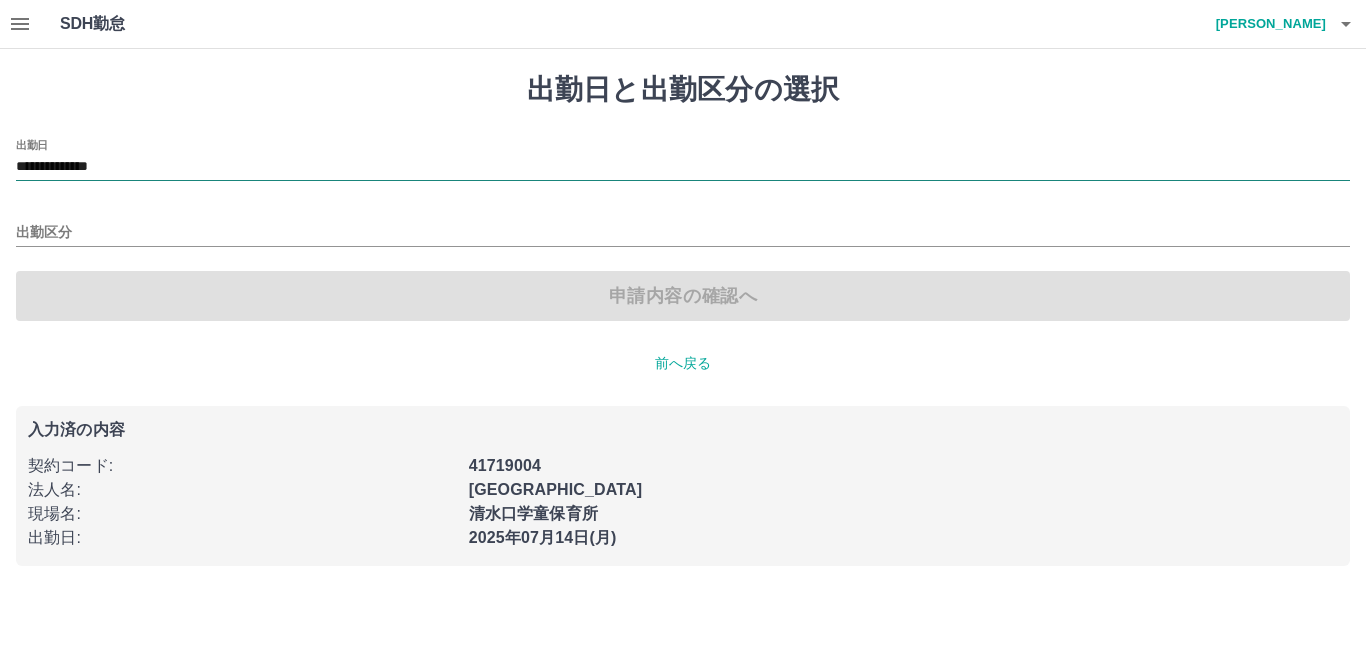 click on "**********" at bounding box center (683, 167) 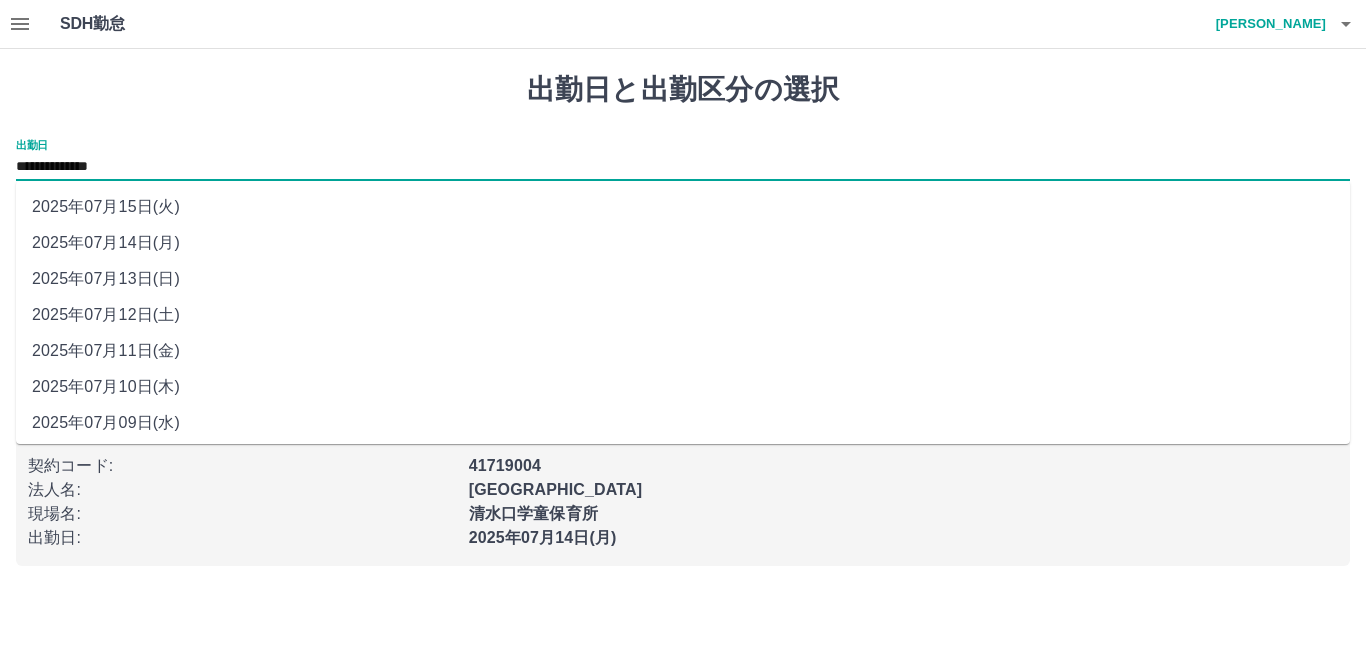 click on "2025年07月14日(月)" at bounding box center [683, 243] 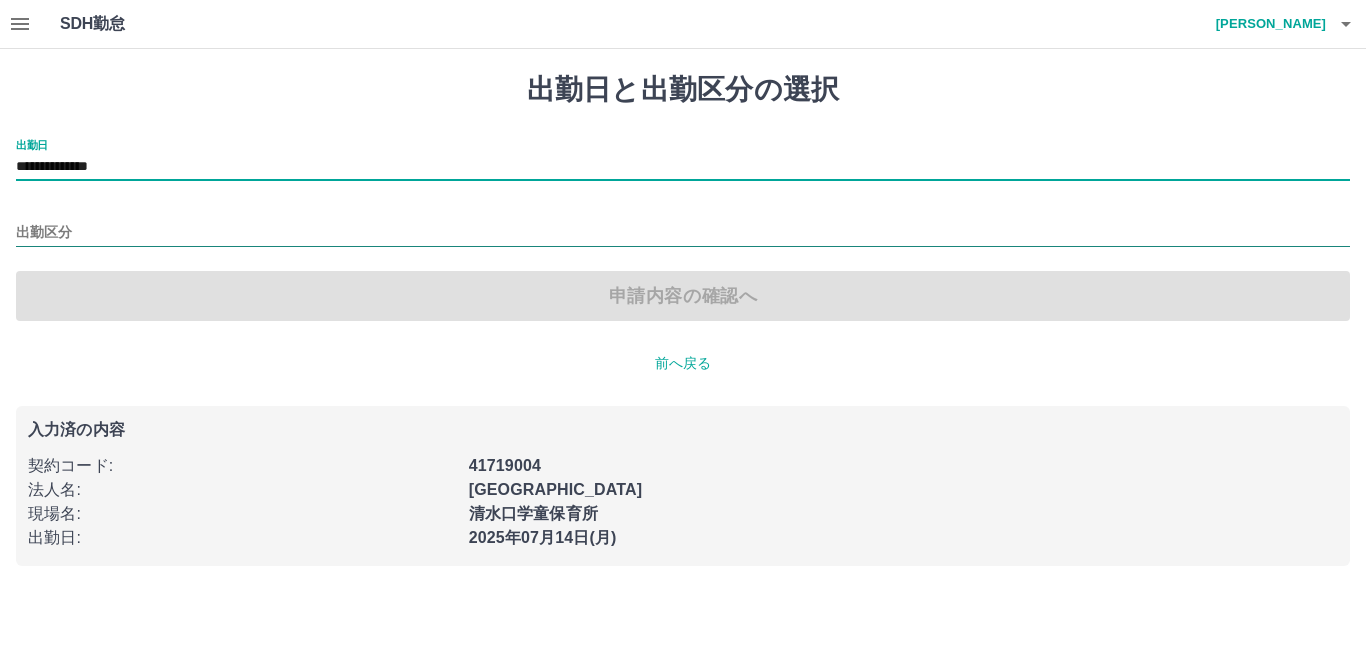 click on "出勤区分" at bounding box center (683, 233) 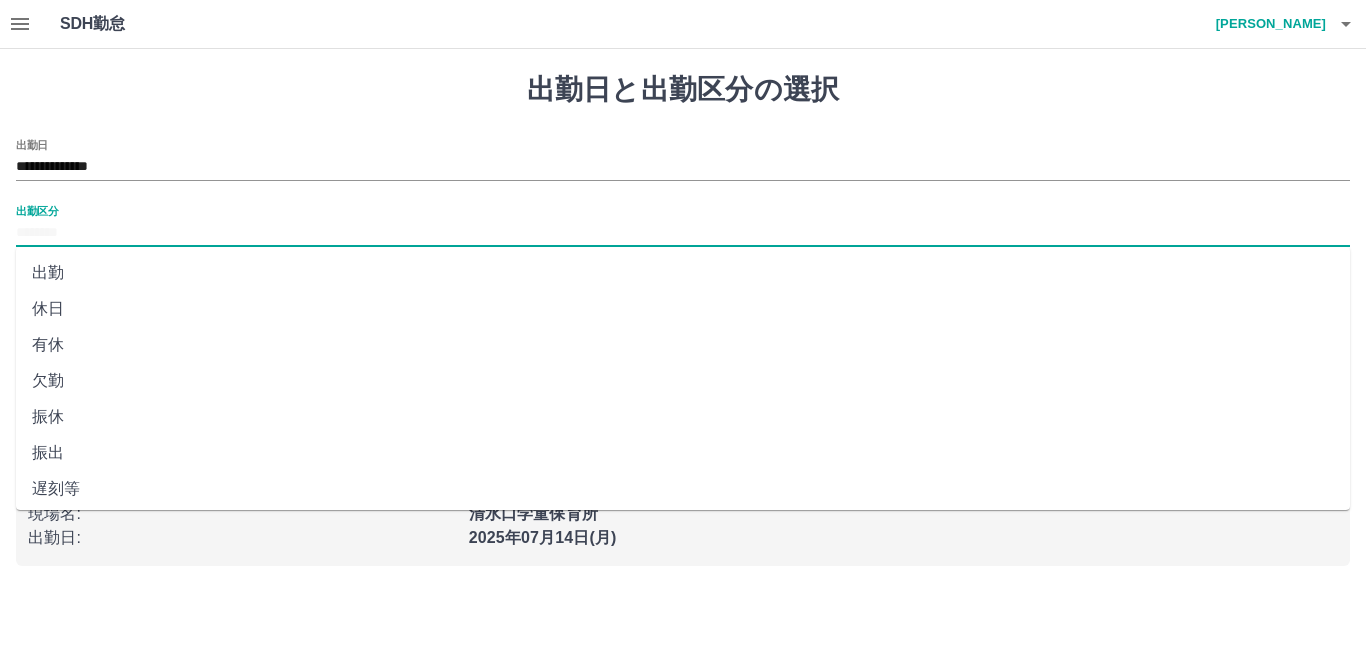 click on "出勤" at bounding box center (683, 273) 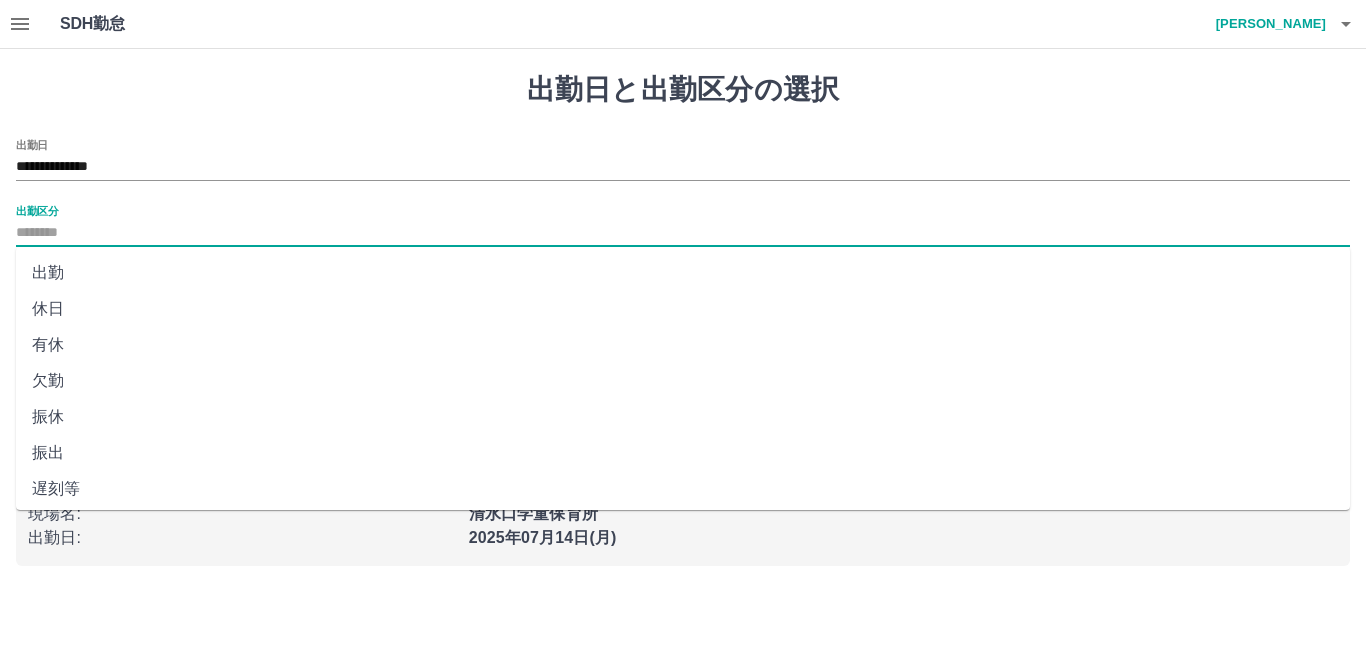 type on "**" 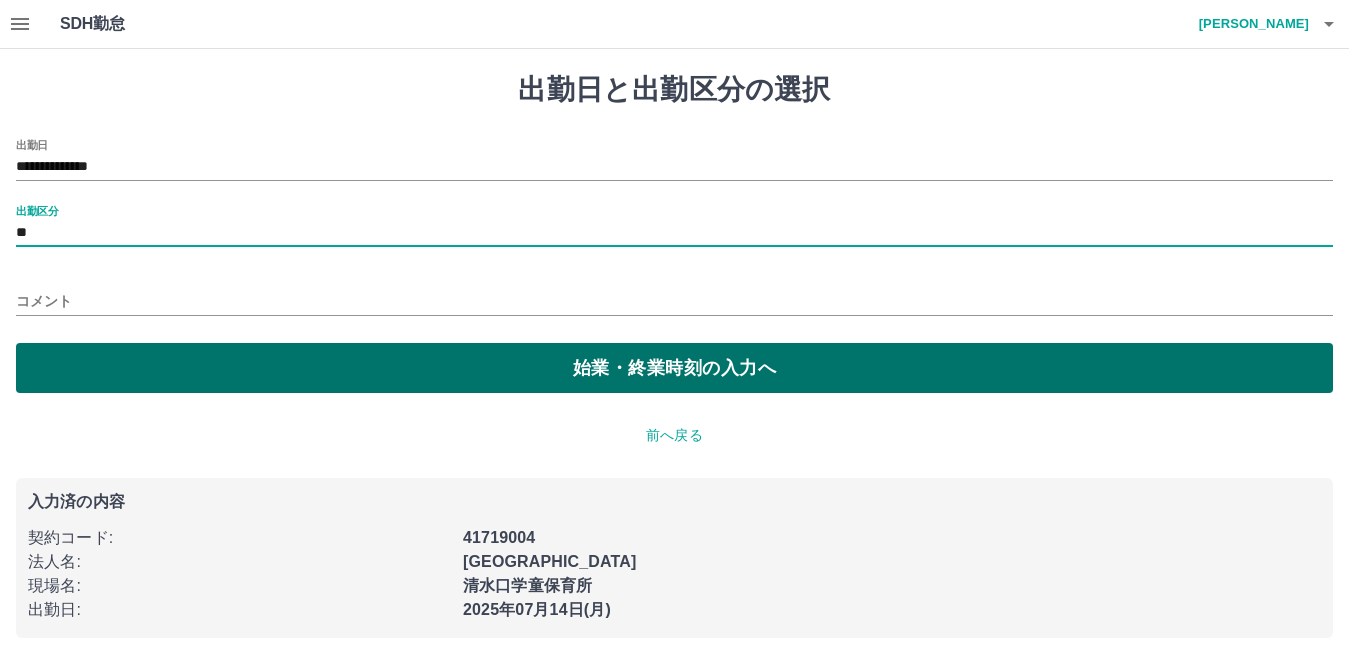 click on "始業・終業時刻の入力へ" at bounding box center [674, 368] 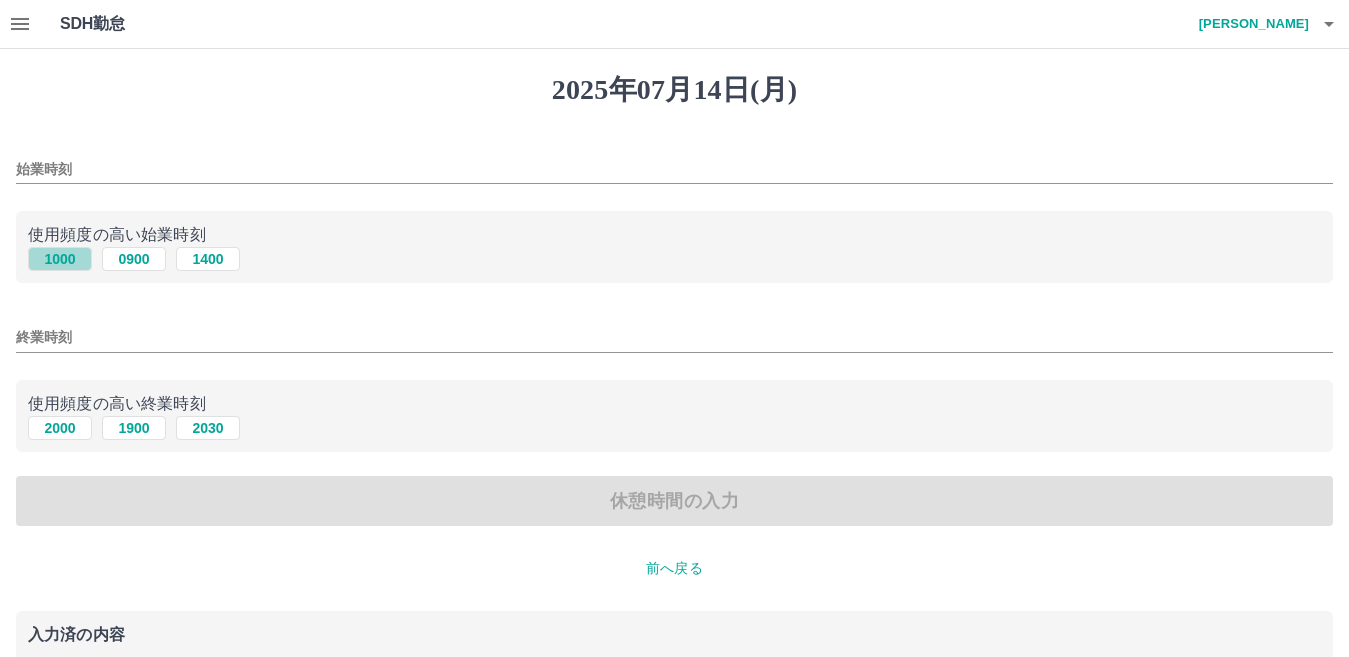 click on "1000" at bounding box center [60, 259] 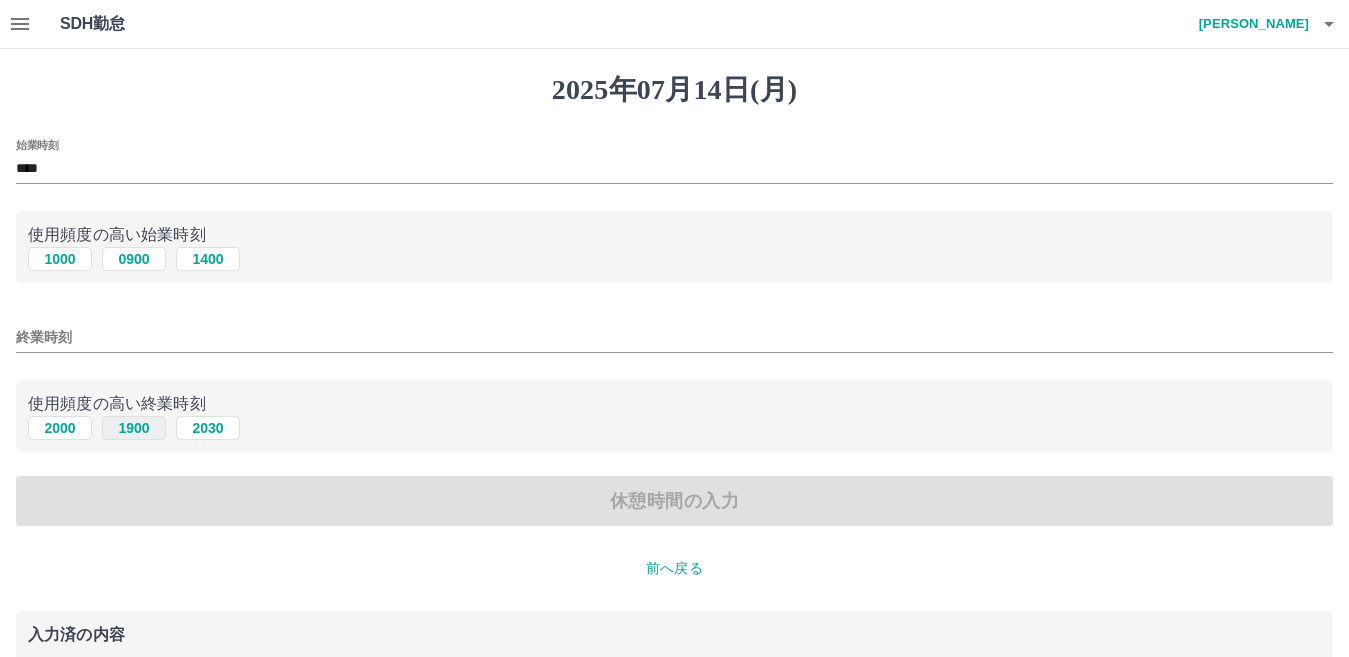 click on "1900" at bounding box center [134, 428] 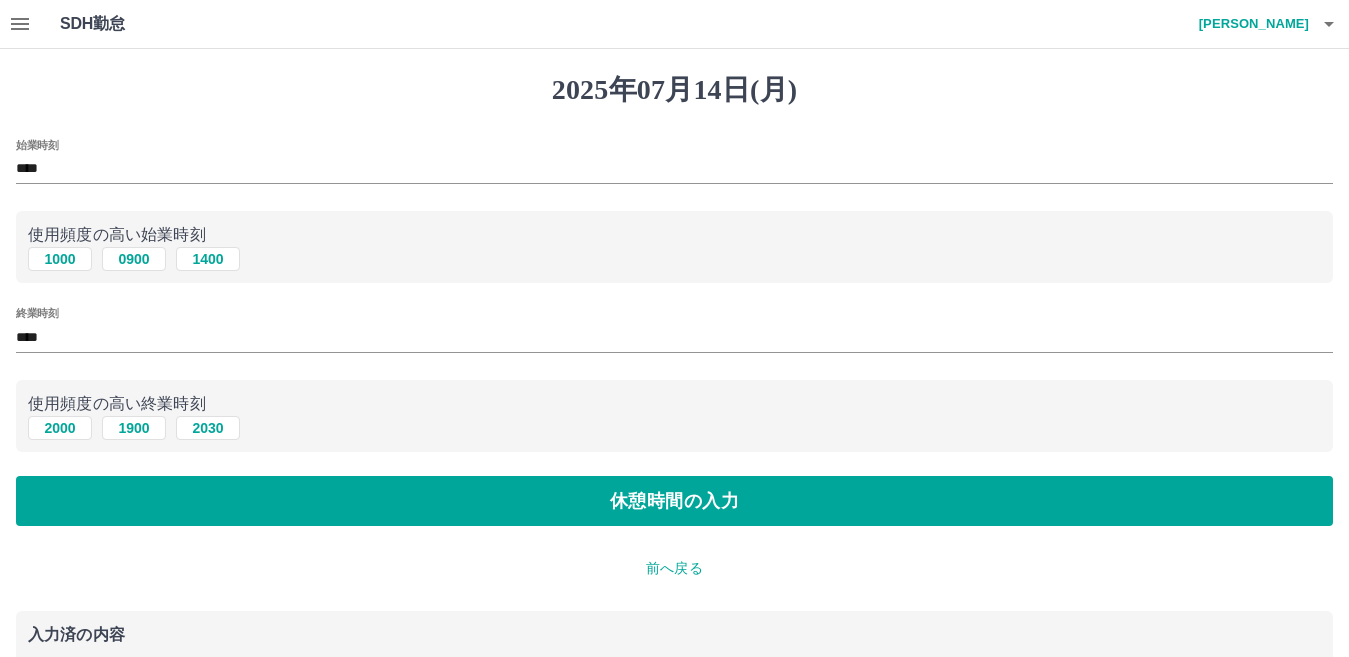 drag, startPoint x: 236, startPoint y: 491, endPoint x: 240, endPoint y: 473, distance: 18.439089 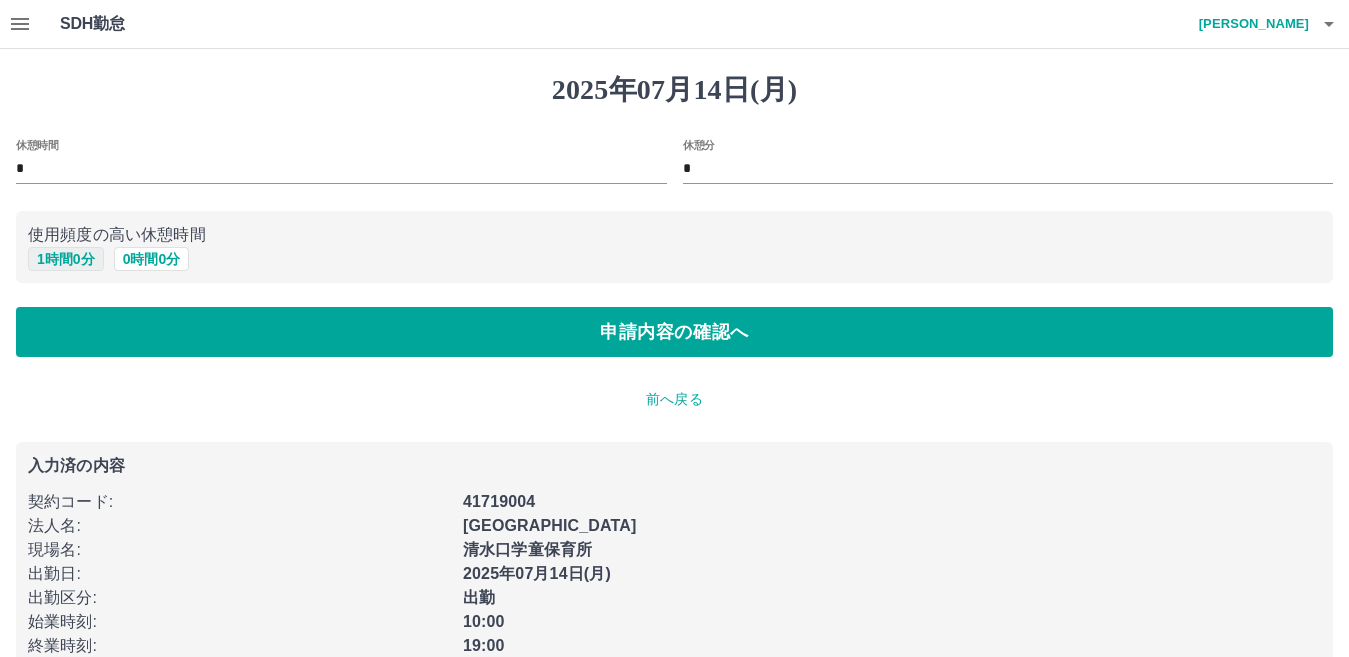 click on "1 時間 0 分" at bounding box center (66, 259) 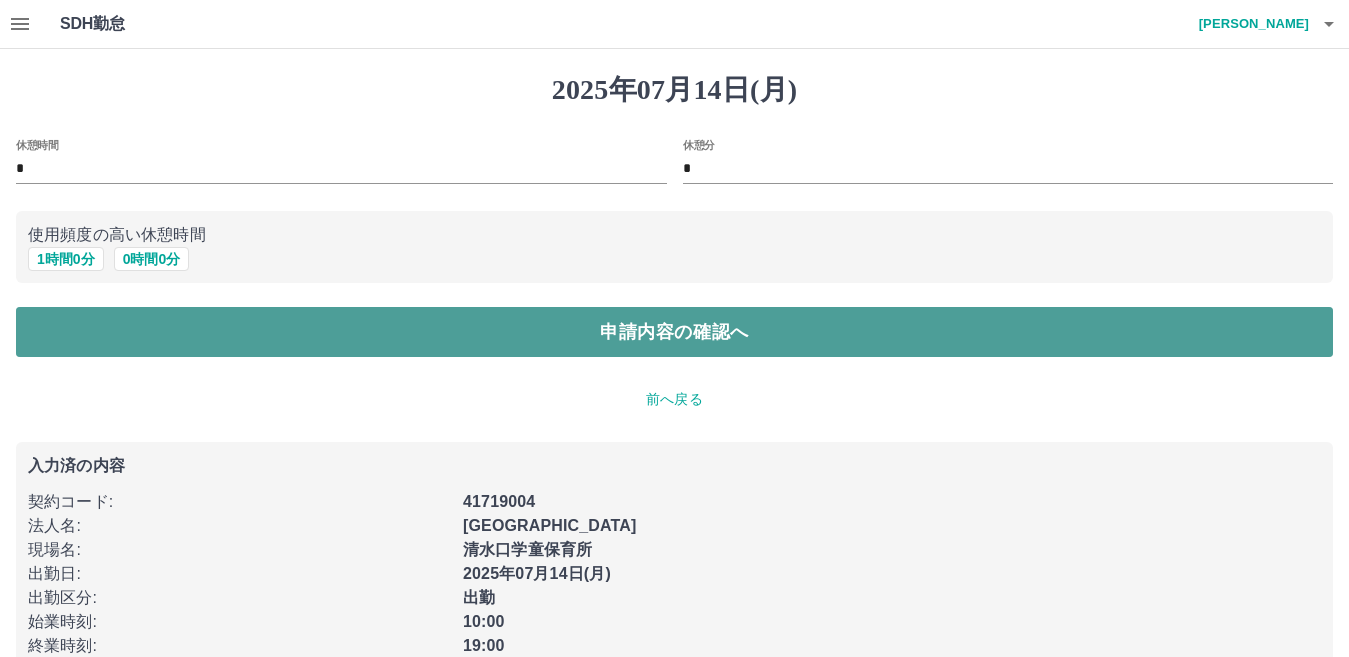 click on "申請内容の確認へ" at bounding box center [674, 332] 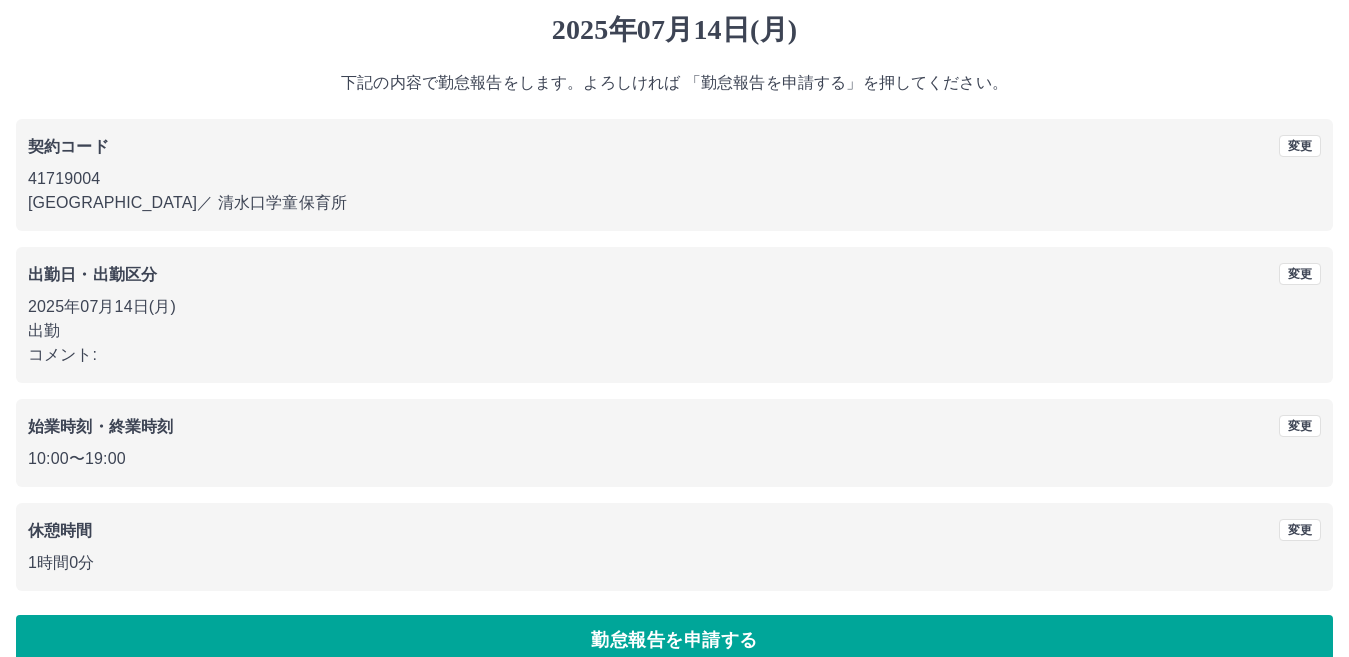 scroll, scrollTop: 92, scrollLeft: 0, axis: vertical 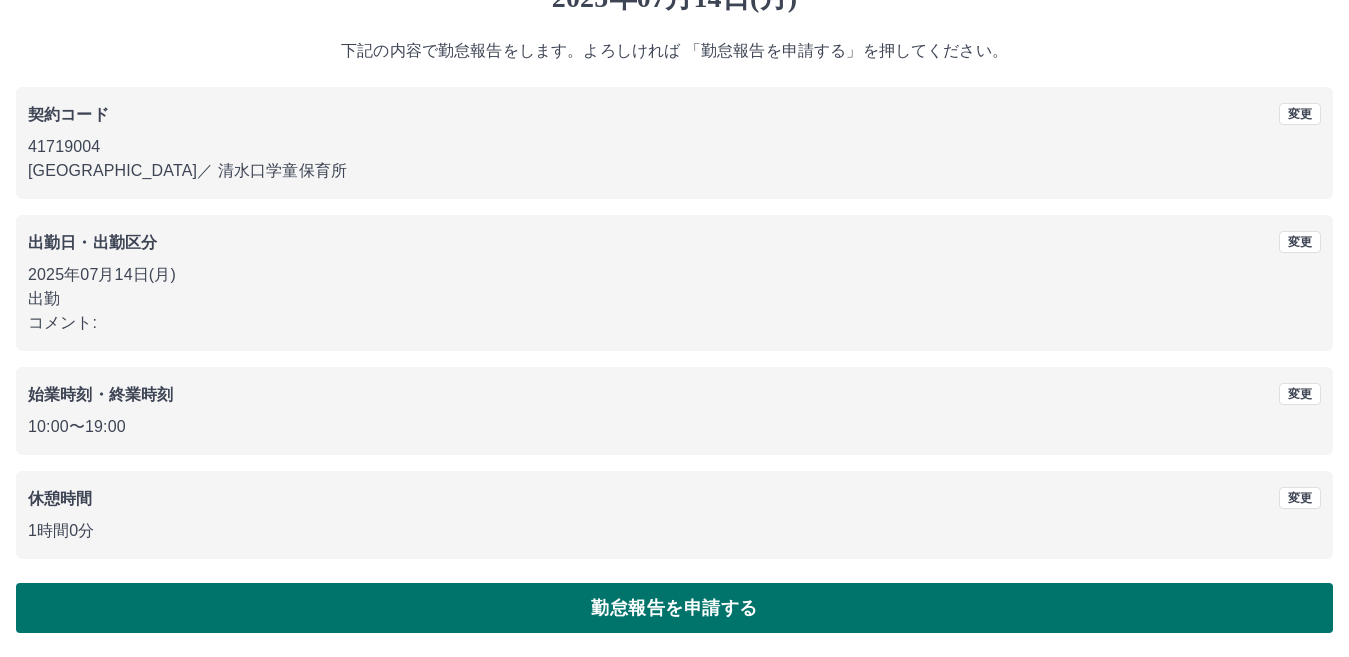 click on "勤怠報告を申請する" at bounding box center [674, 608] 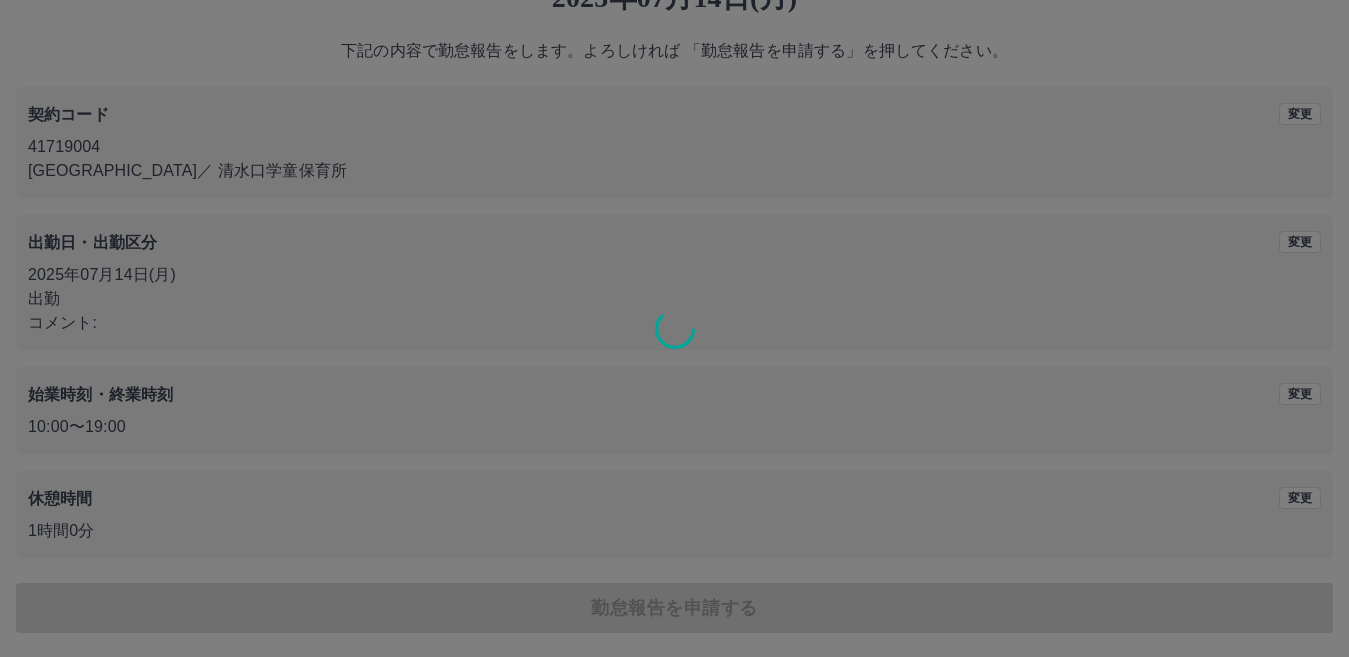 scroll, scrollTop: 0, scrollLeft: 0, axis: both 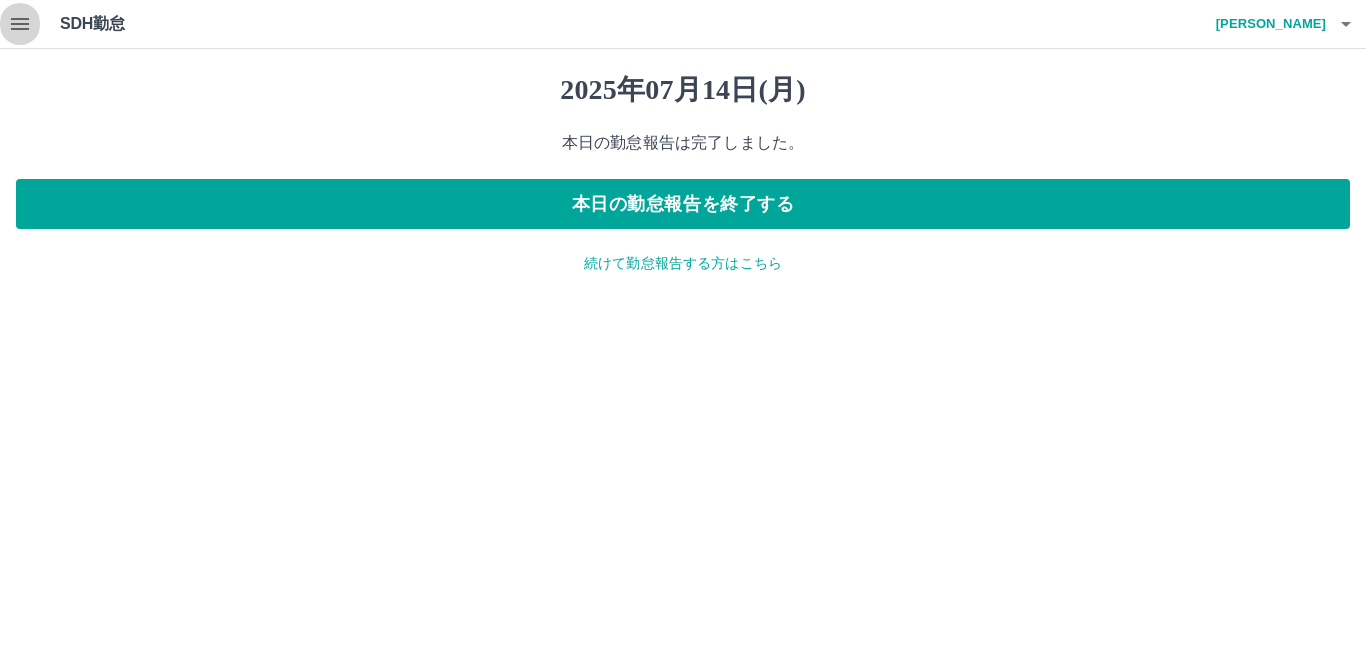 click at bounding box center (20, 24) 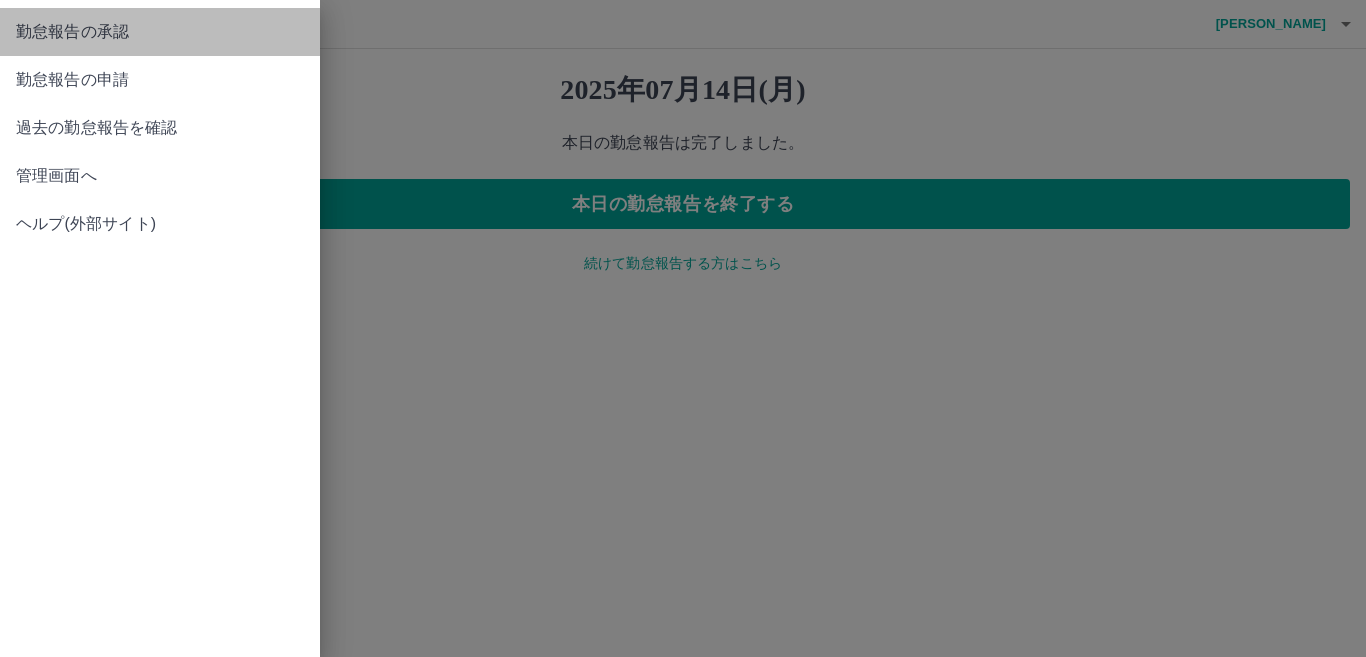 click on "勤怠報告の承認" at bounding box center (160, 32) 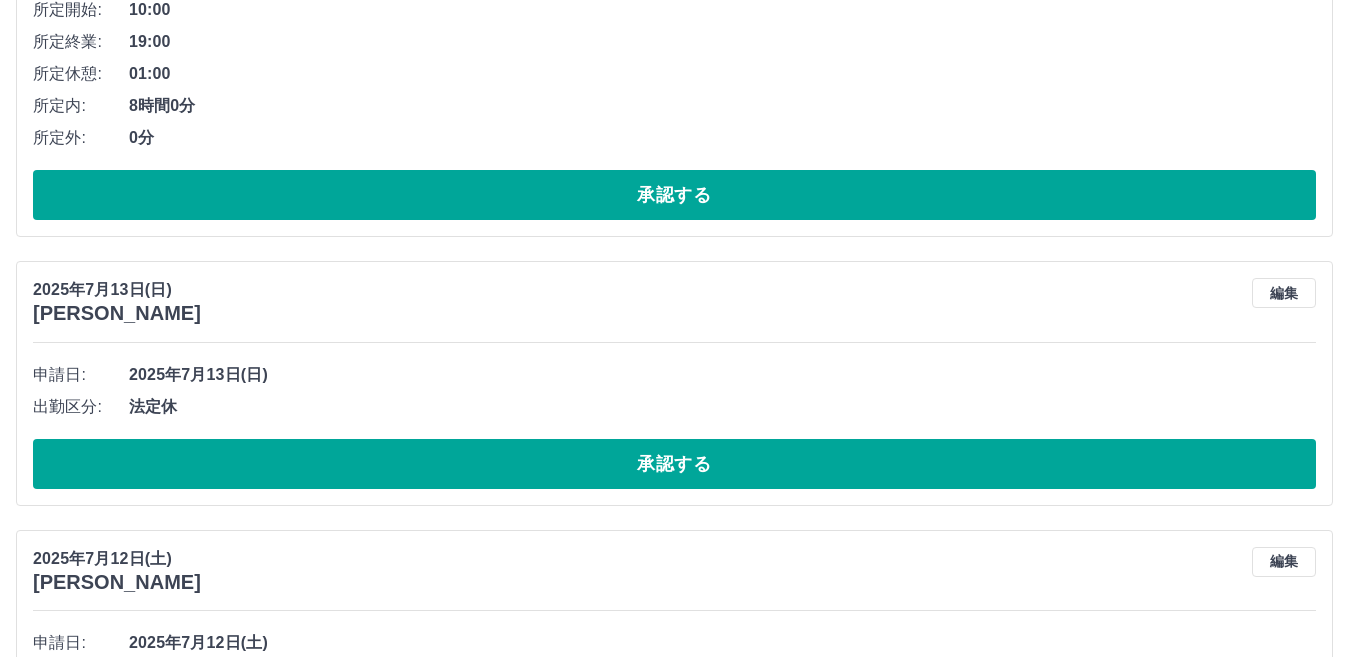 scroll, scrollTop: 1100, scrollLeft: 0, axis: vertical 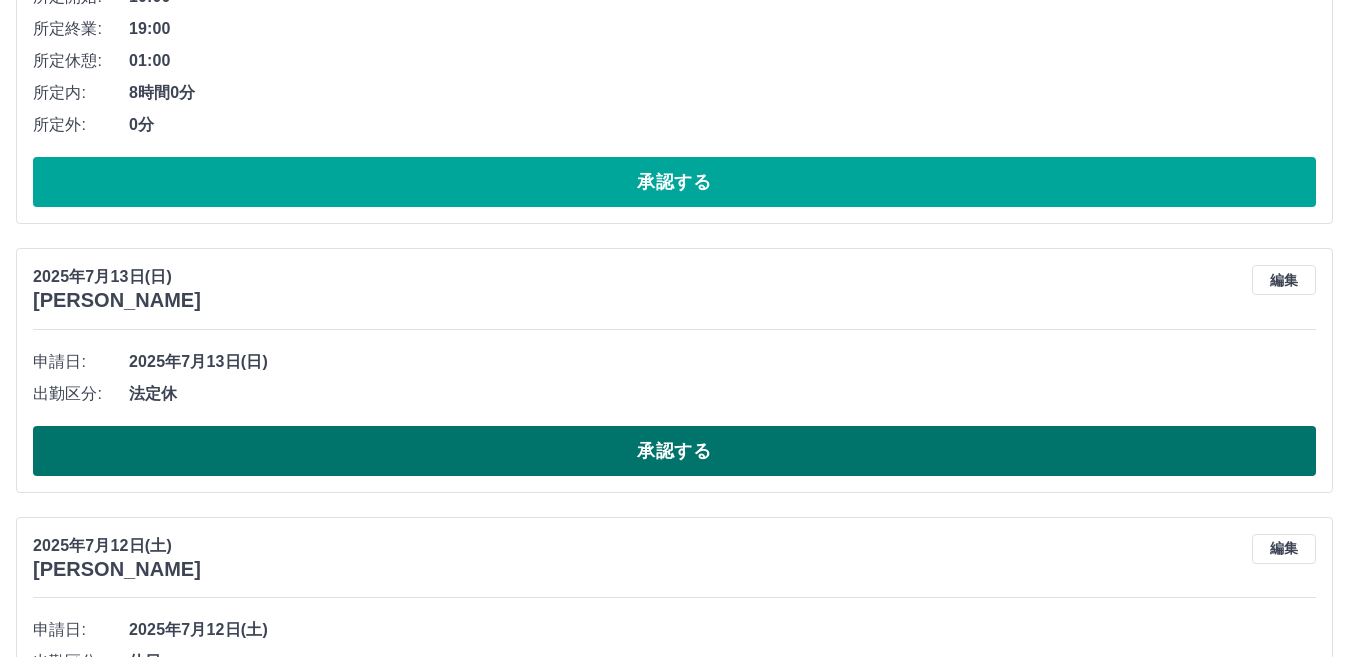click on "承認する" at bounding box center [674, 451] 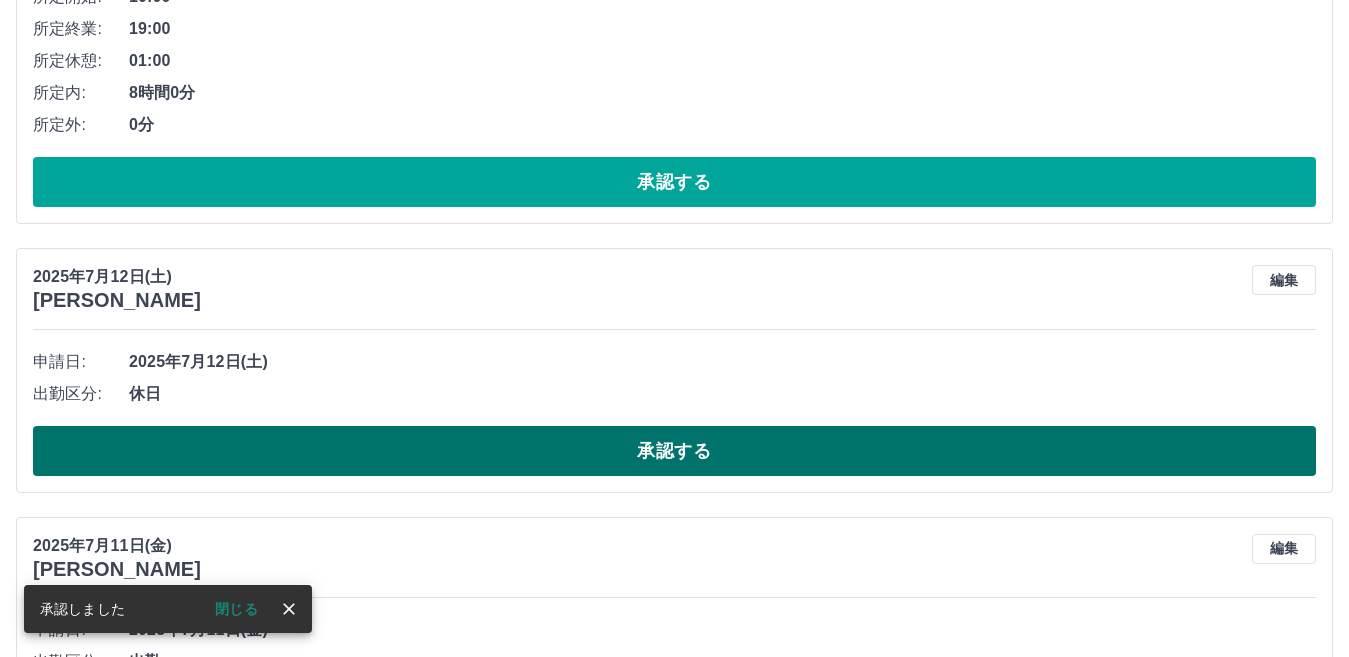 click on "承認する" at bounding box center (674, 451) 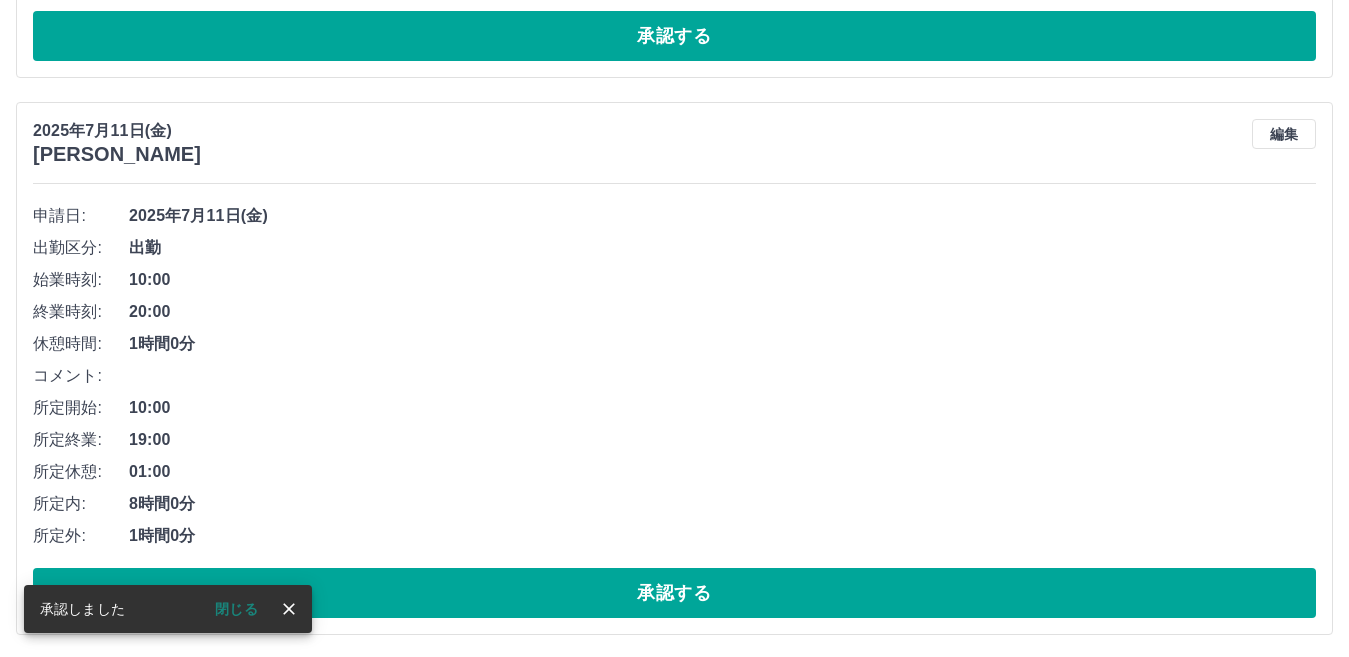 scroll, scrollTop: 1250, scrollLeft: 0, axis: vertical 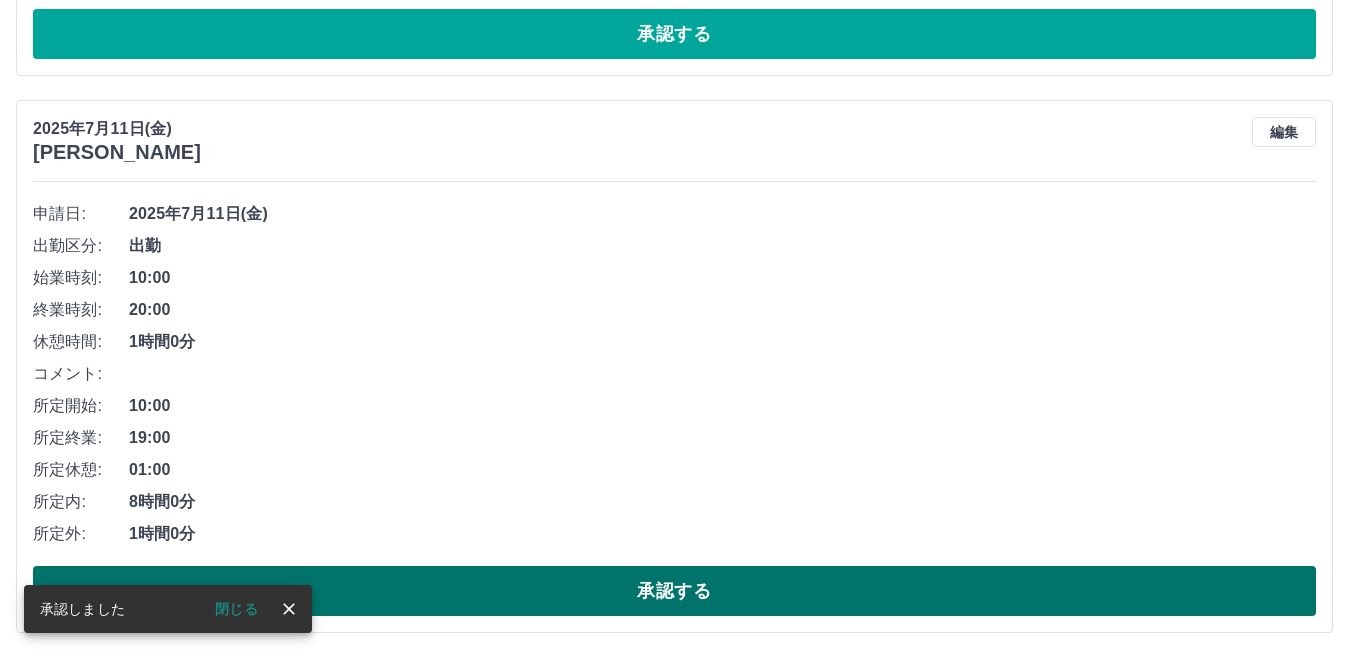 click on "承認する" at bounding box center (674, 591) 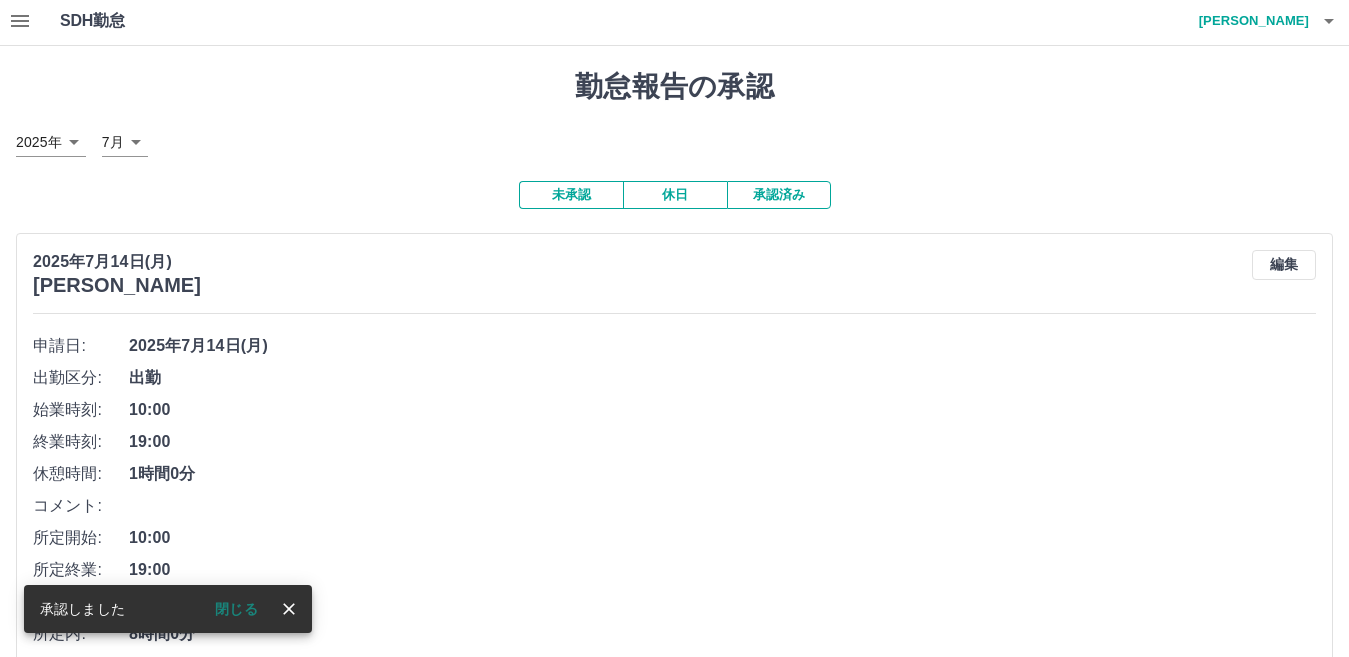 scroll, scrollTop: 0, scrollLeft: 0, axis: both 